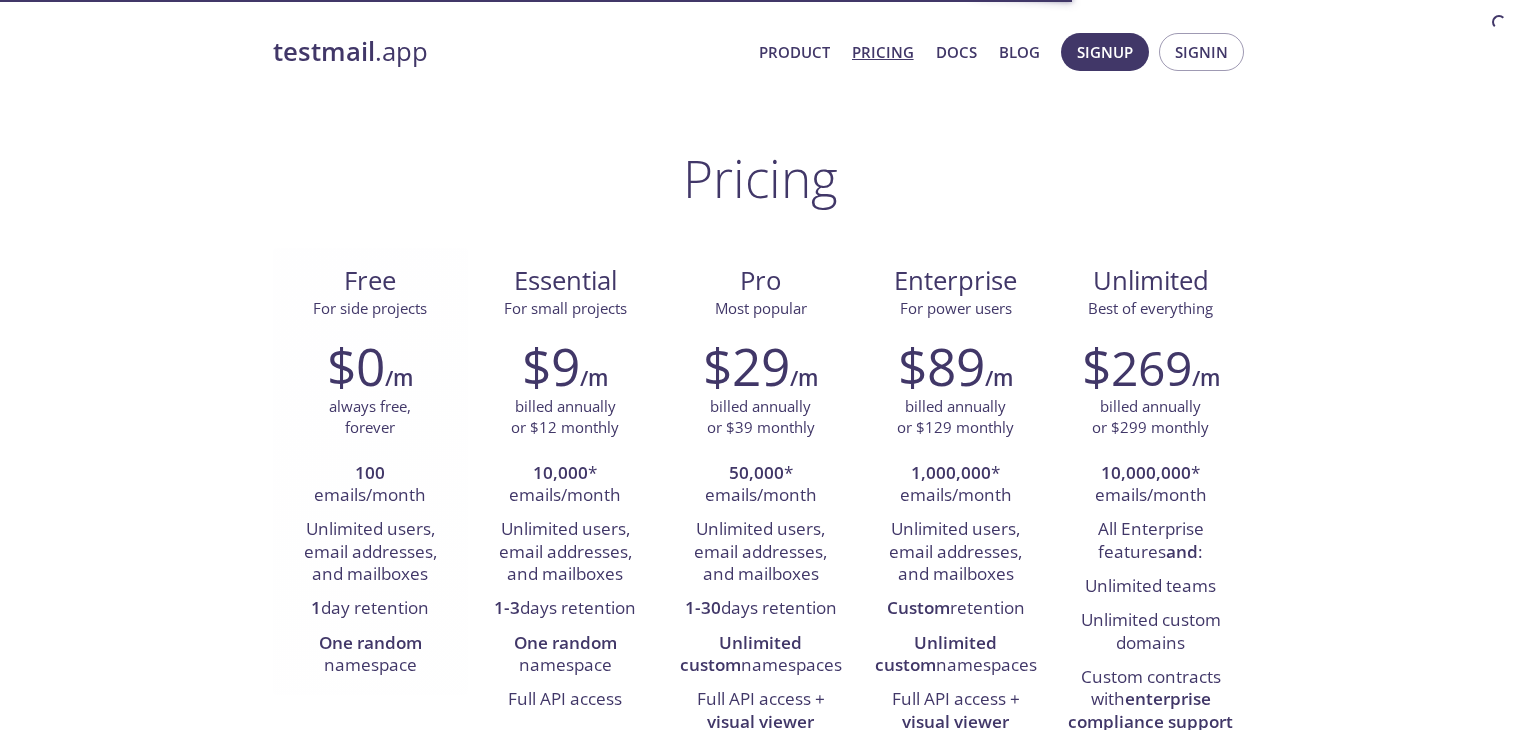 scroll, scrollTop: 0, scrollLeft: 0, axis: both 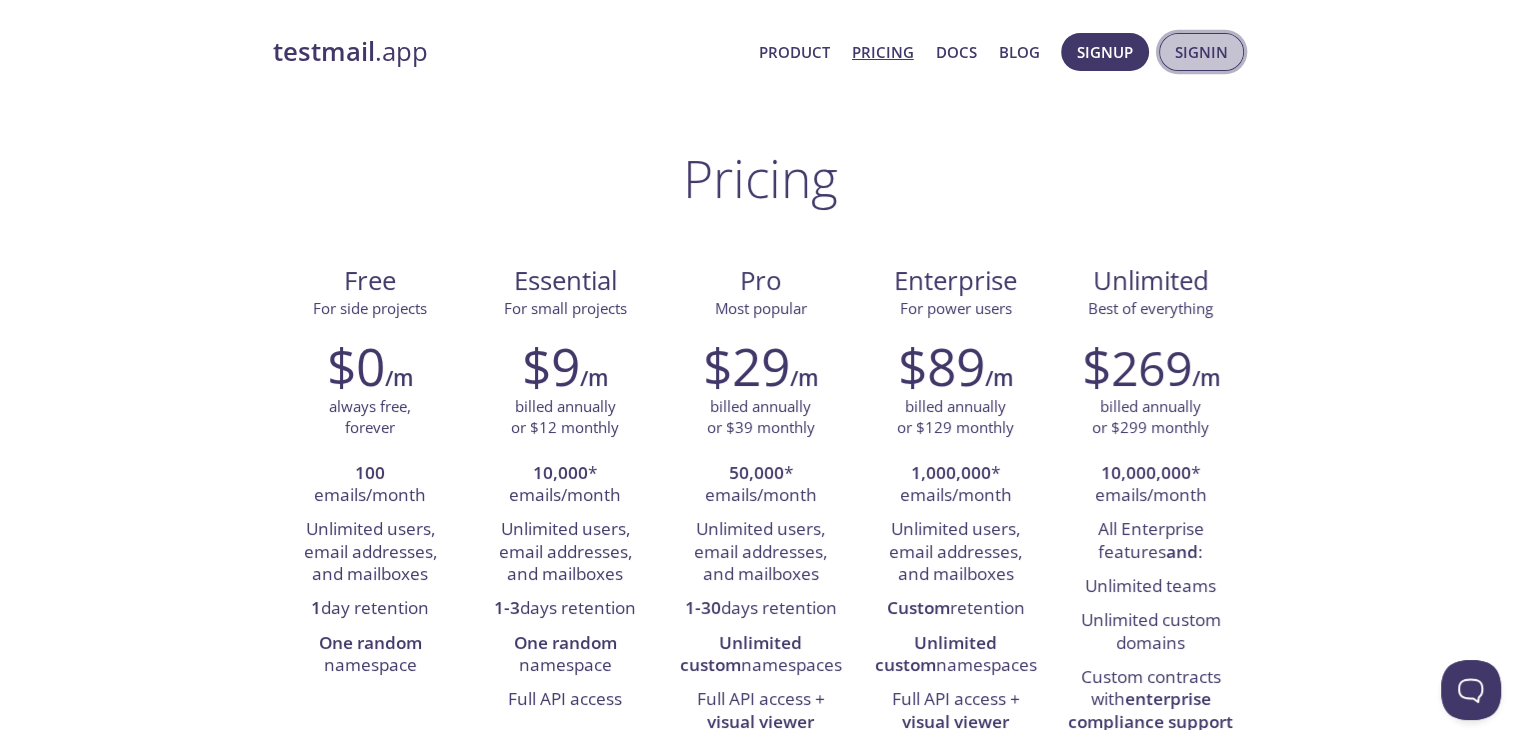 click on "Signin" at bounding box center (1201, 52) 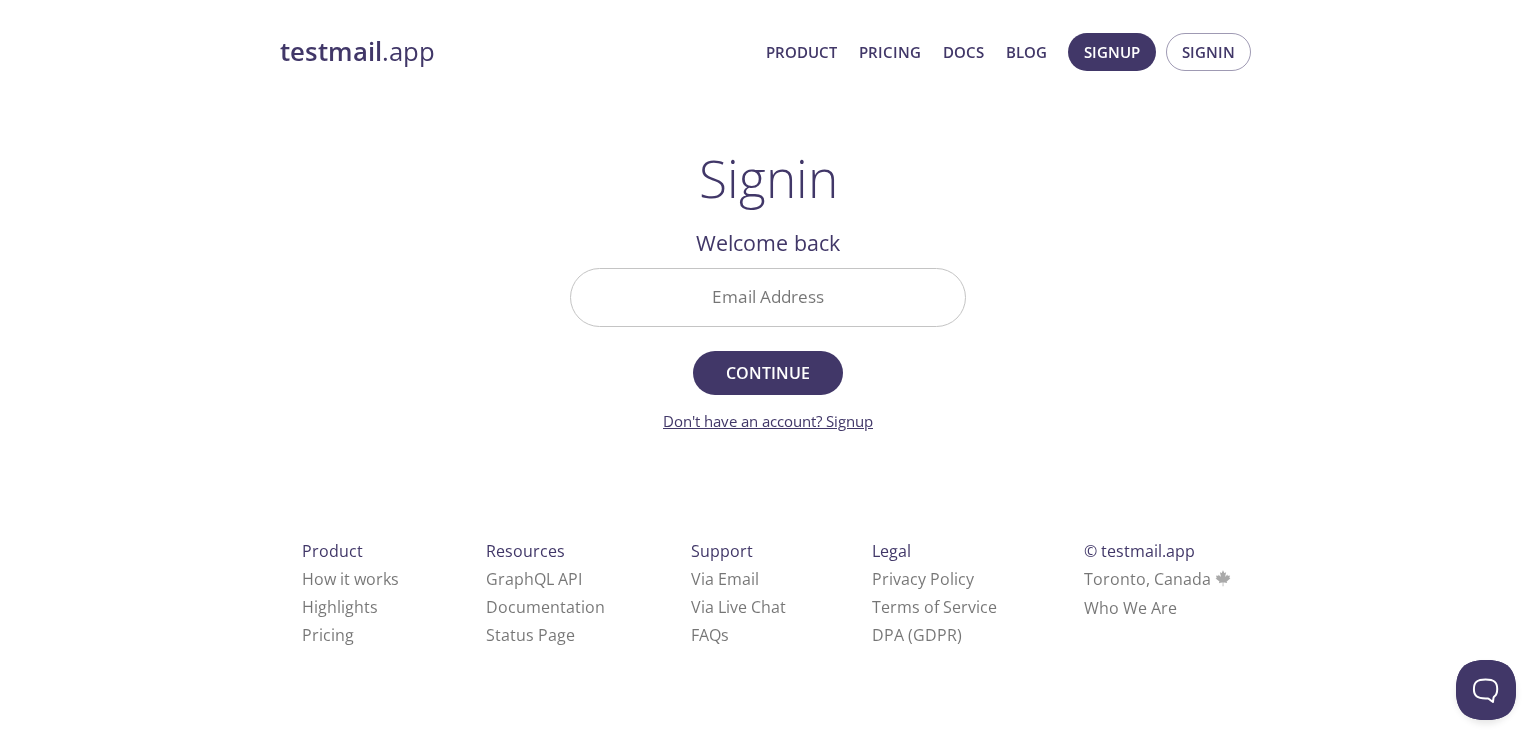 click on "Email Address Continue Don't have an account? Signup" at bounding box center [768, 350] 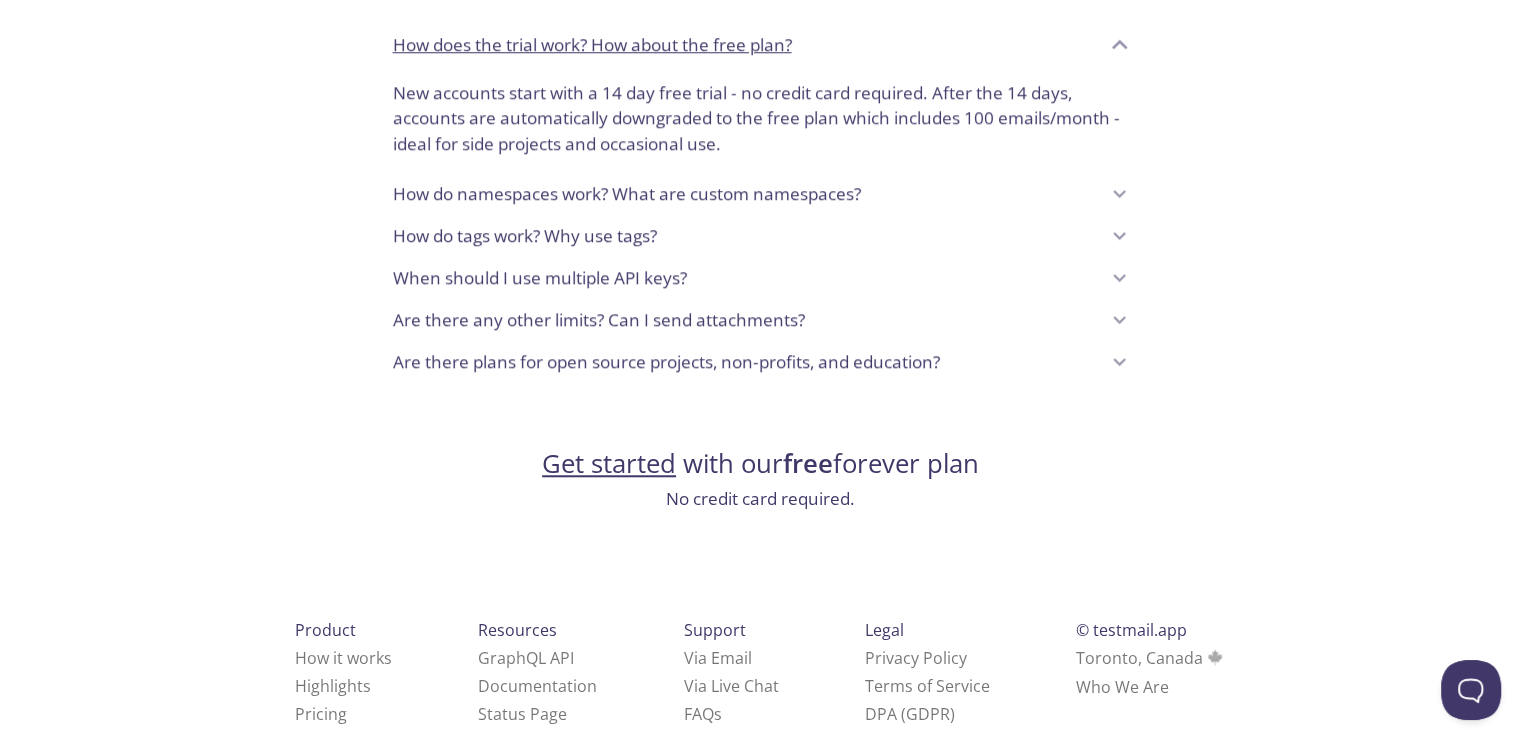scroll, scrollTop: 1722, scrollLeft: 0, axis: vertical 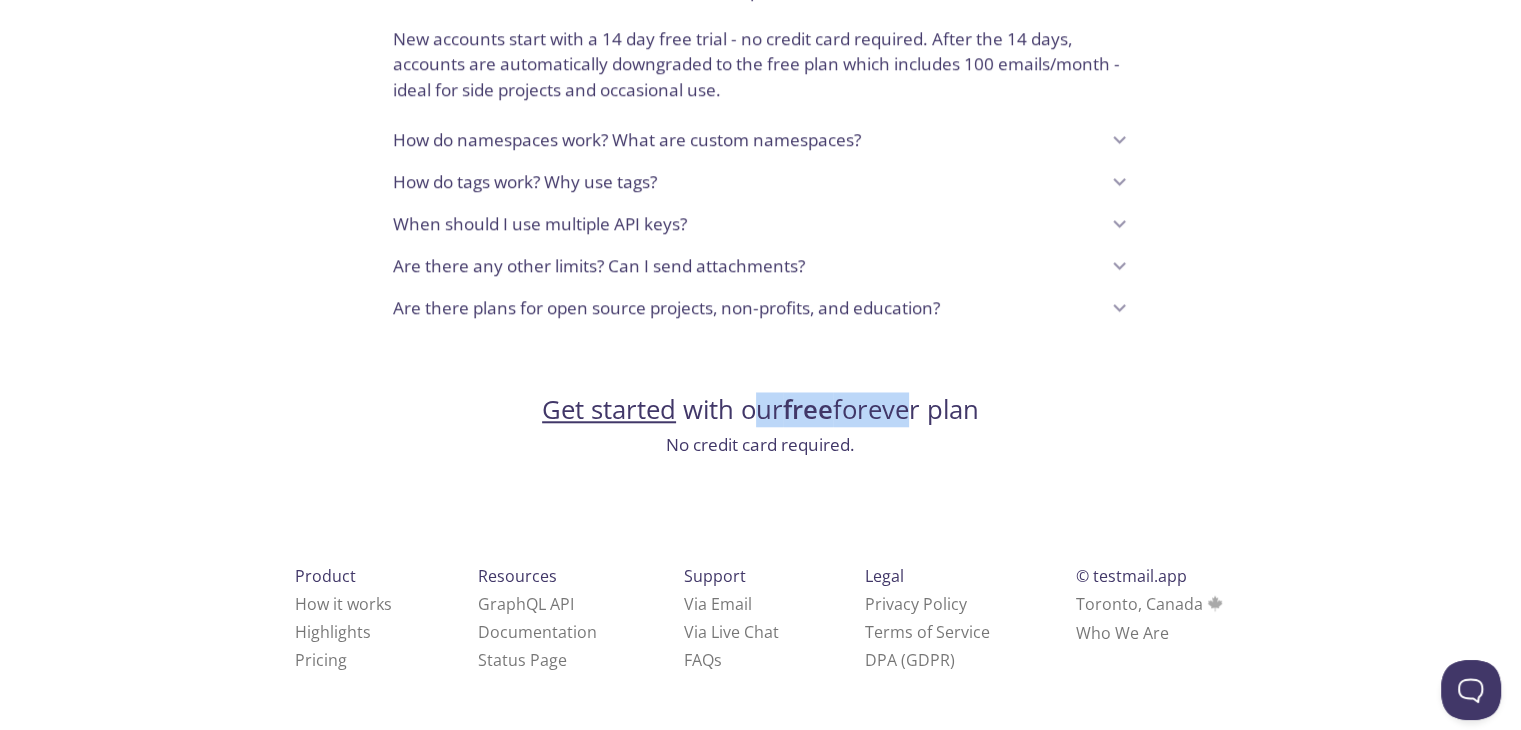 drag, startPoint x: 751, startPoint y: 406, endPoint x: 904, endPoint y: 399, distance: 153.16005 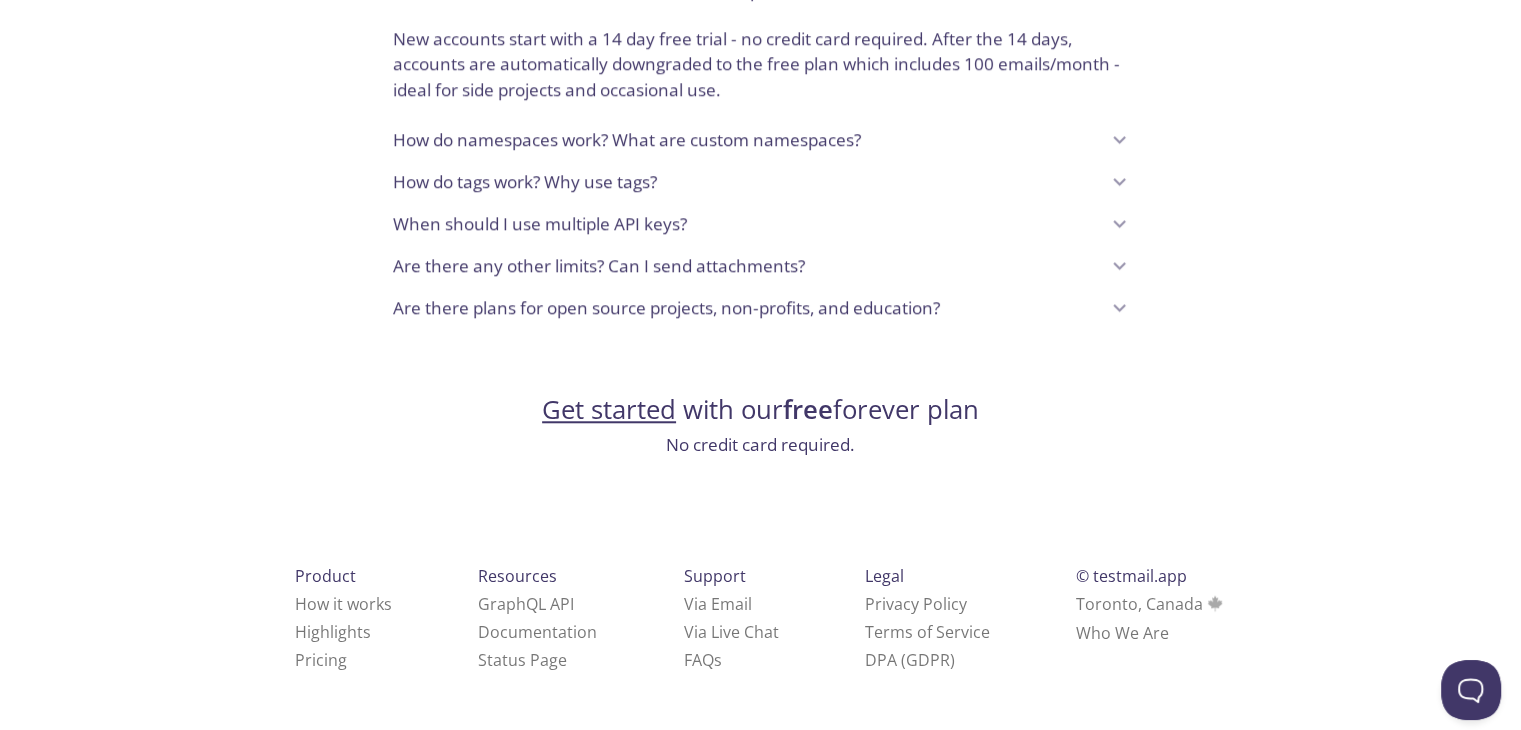 click on "Get started" at bounding box center (609, 409) 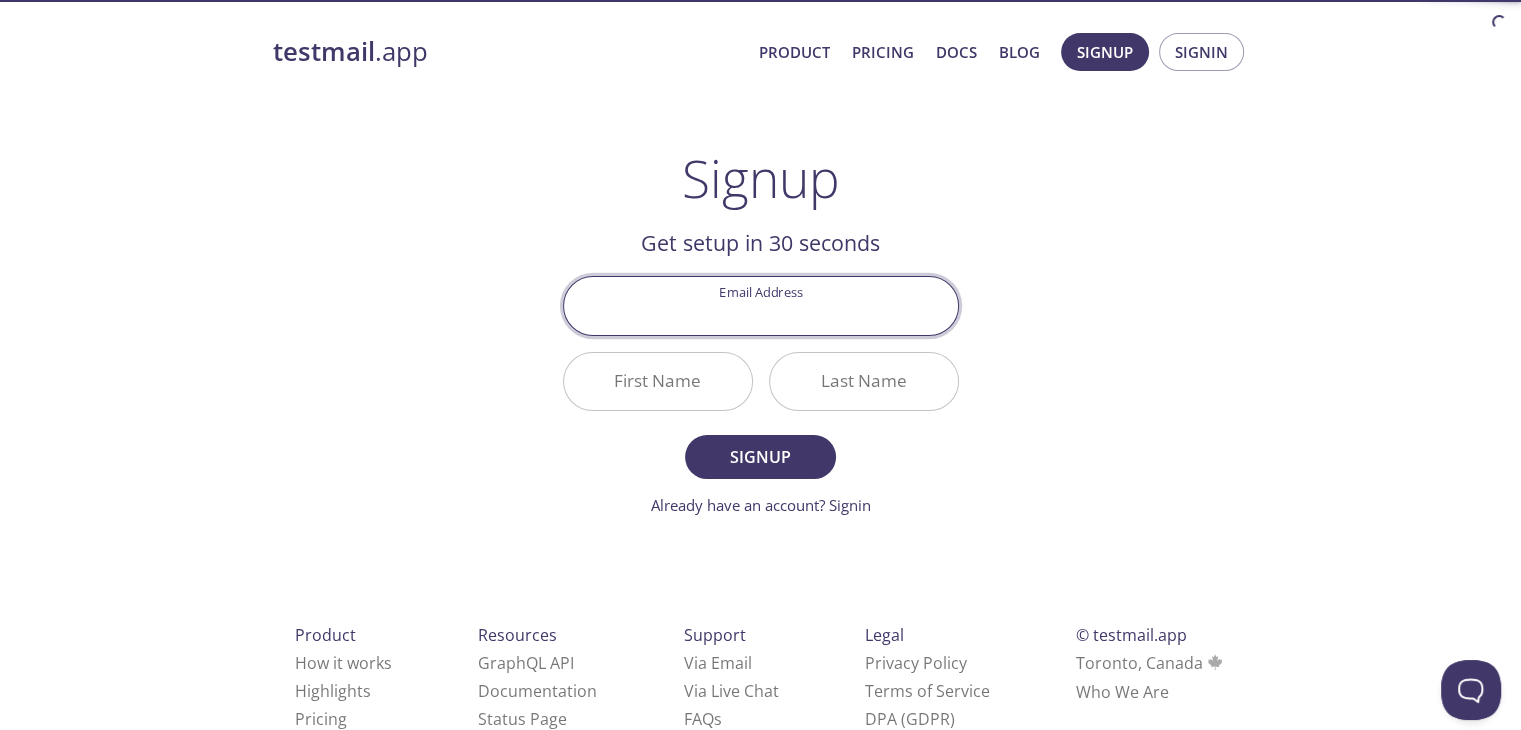 scroll, scrollTop: 0, scrollLeft: 0, axis: both 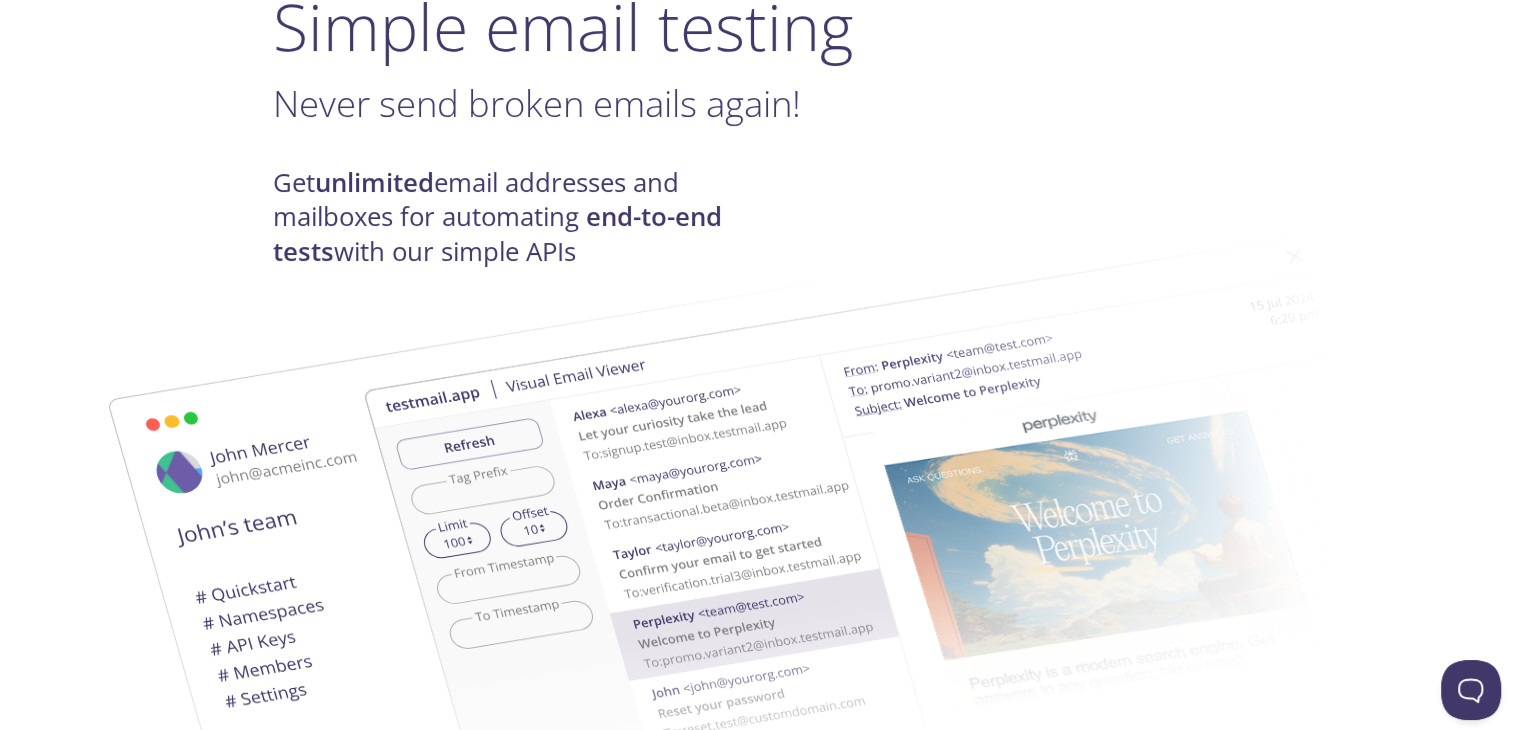 click on "testmail .app Product Pricing Docs Blog Signup Signin Simple email testing Never send broken emails again! . Get  unlimited  email addresses and mailboxes for automating   end-to-end tests  with our simple APIs Helping teams at Get started   with our  free  forever plan No credit card required How it works: We  receive ,   parse ,   spam-test , and   index  your emails for easy retrieval via API Never spam real customers by mistake - send your test emails to   { namespace } . { tag } @inbox.testmail.app . Signup   to get your   { namespace } . The   { tag }   can be  anything : each tag makes a separate email, so you can   create unlimited real email addresses and mailboxes on the fly   by simply changing the tag! Use our   simple JSON API  or our   powerful GraphQL API   to query your emails (see   docs ) Use   any HTTP or GraphQL client   of your choice in   any language or environment   including CI/CD pipelines. Take it further with awesome features like   advanced search   with wildcard match,       ," at bounding box center (761, 2104) 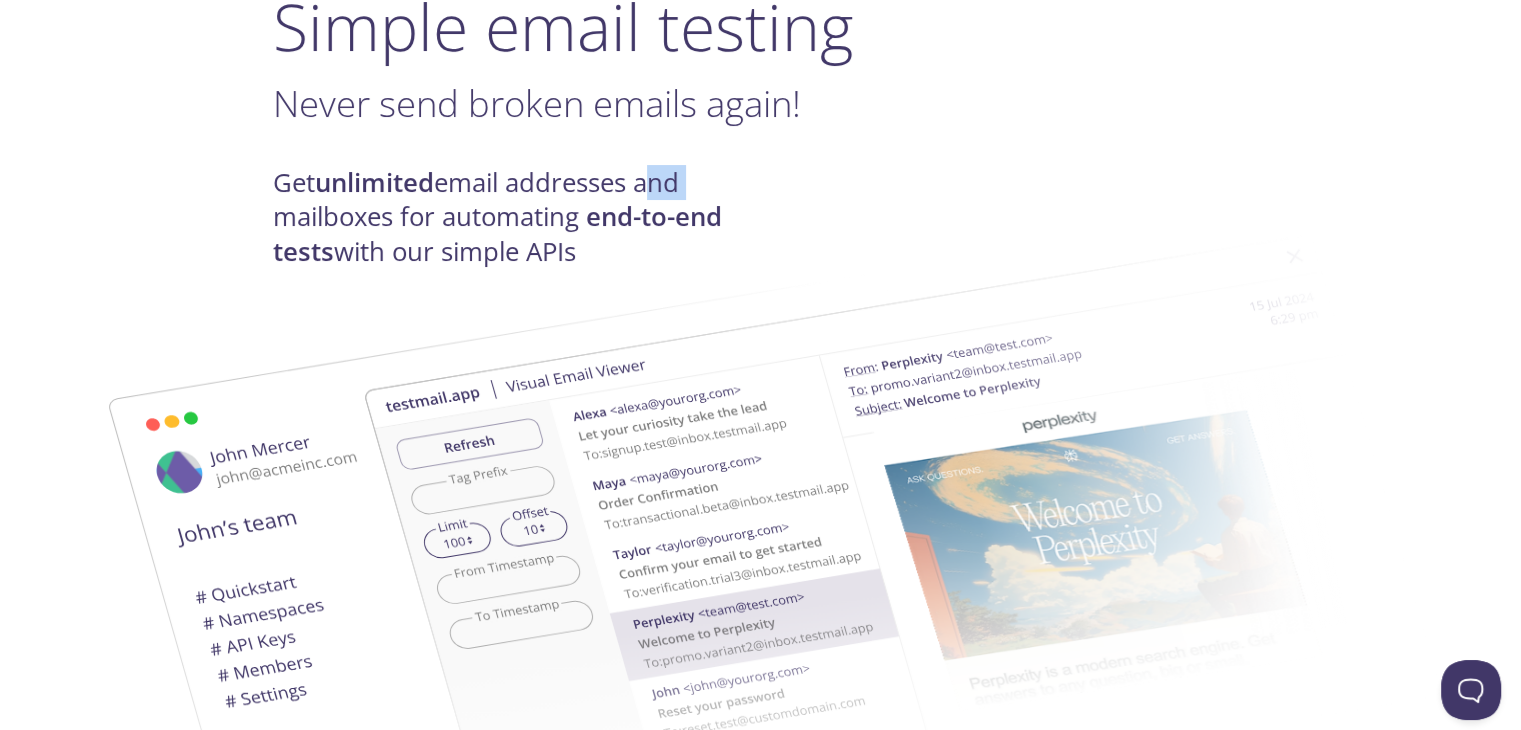 click on "testmail .app Product Pricing Docs Blog Signup Signin Simple email testing Never send broken emails again! . Get  unlimited  email addresses and mailboxes for automating   end-to-end tests  with our simple APIs Helping teams at Get started   with our  free  forever plan No credit card required How it works: We  receive ,   parse ,   spam-test , and   index  your emails for easy retrieval via API Never spam real customers by mistake - send your test emails to   { namespace } . { tag } @inbox.testmail.app . Signup   to get your   { namespace } . The   { tag }   can be  anything : each tag makes a separate email, so you can   create unlimited real email addresses and mailboxes on the fly   by simply changing the tag! Use our   simple JSON API  or our   powerful GraphQL API   to query your emails (see   docs ) Use   any HTTP or GraphQL client   of your choice in   any language or environment   including CI/CD pipelines. Take it further with awesome features like   advanced search   with wildcard match,       ," at bounding box center [761, 2104] 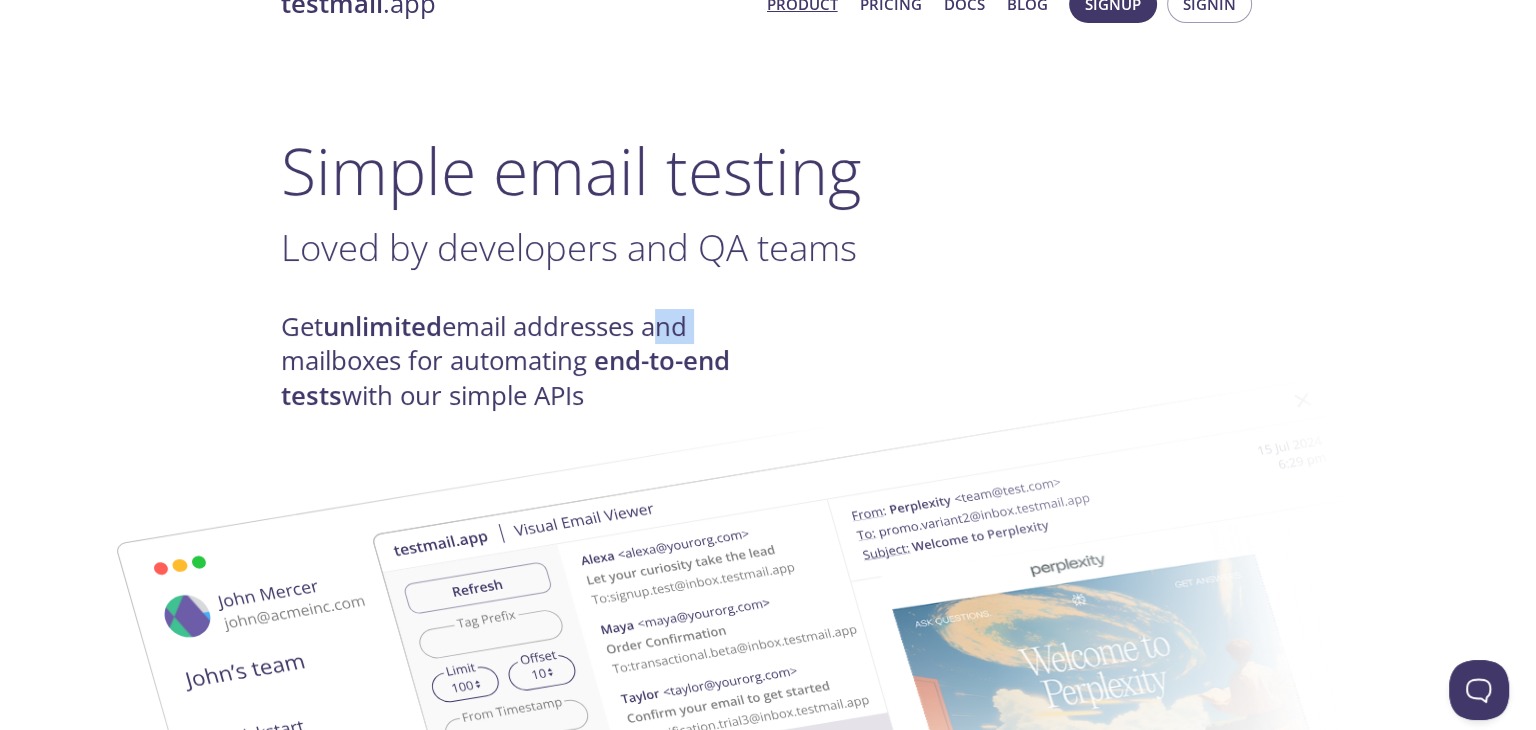 scroll, scrollTop: 0, scrollLeft: 0, axis: both 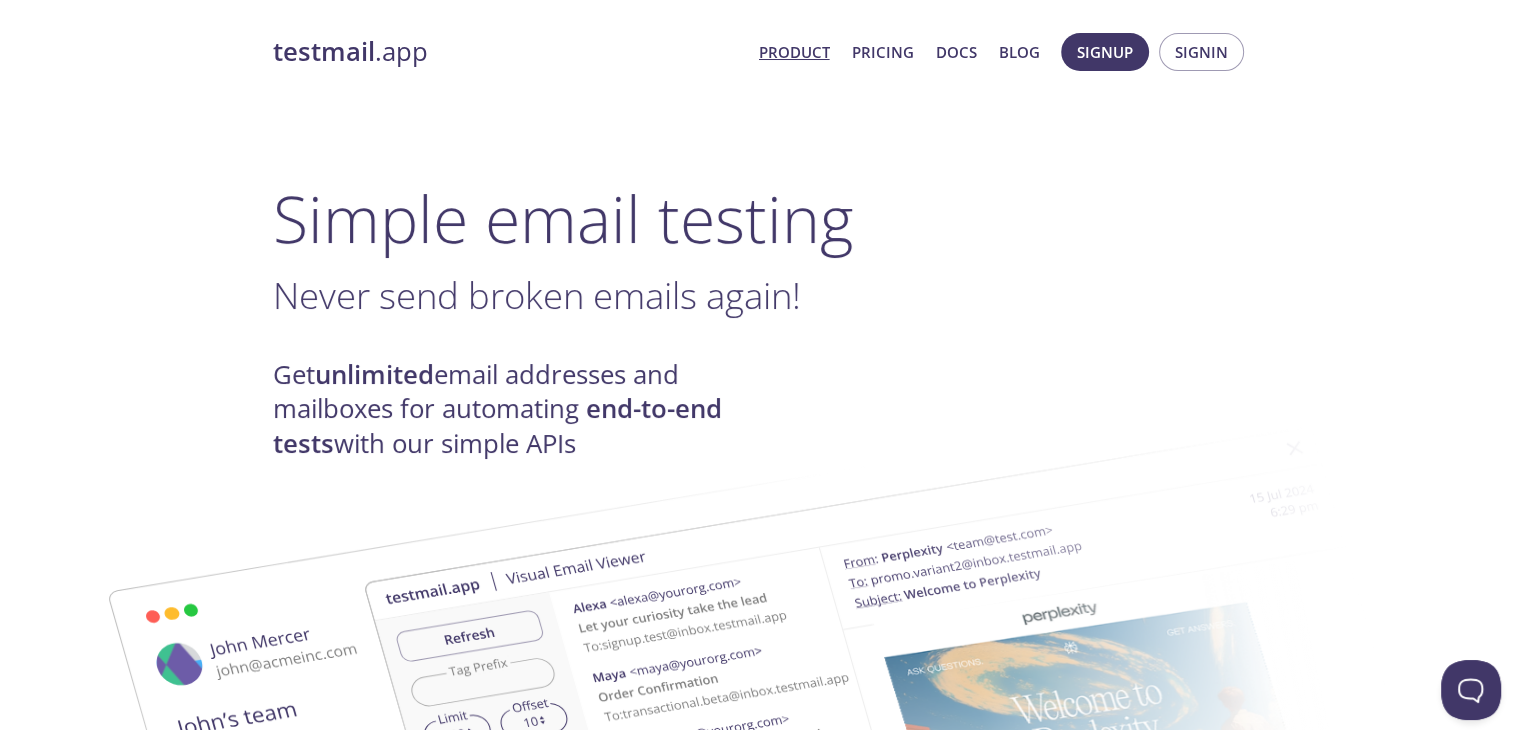 click on "testmail .app Product Pricing Docs Blog Signup Signin Simple email testing Never send broken emails again! . Get  unlimited  email addresses and mailboxes for automating   end-to-end tests  with our simple APIs Helping teams at Get started   with our  free  forever plan No credit card required How it works: We  receive ,   parse ,   spam-test , and   index  your emails for easy retrieval via API Never spam real customers by mistake - send your test emails to   { namespace } . { tag } @inbox.testmail.app . Signup   to get your   { namespace } . The   { tag }   can be  anything : each tag makes a separate email, so you can   create unlimited real email addresses and mailboxes on the fly   by simply changing the tag! Use our   simple JSON API  or our   powerful GraphQL API   to query your emails (see   docs ) Use   any HTTP or GraphQL client   of your choice in   any language or environment   including CI/CD pipelines. Take it further with awesome features like   advanced search   with wildcard match,       ," at bounding box center [761, 2296] 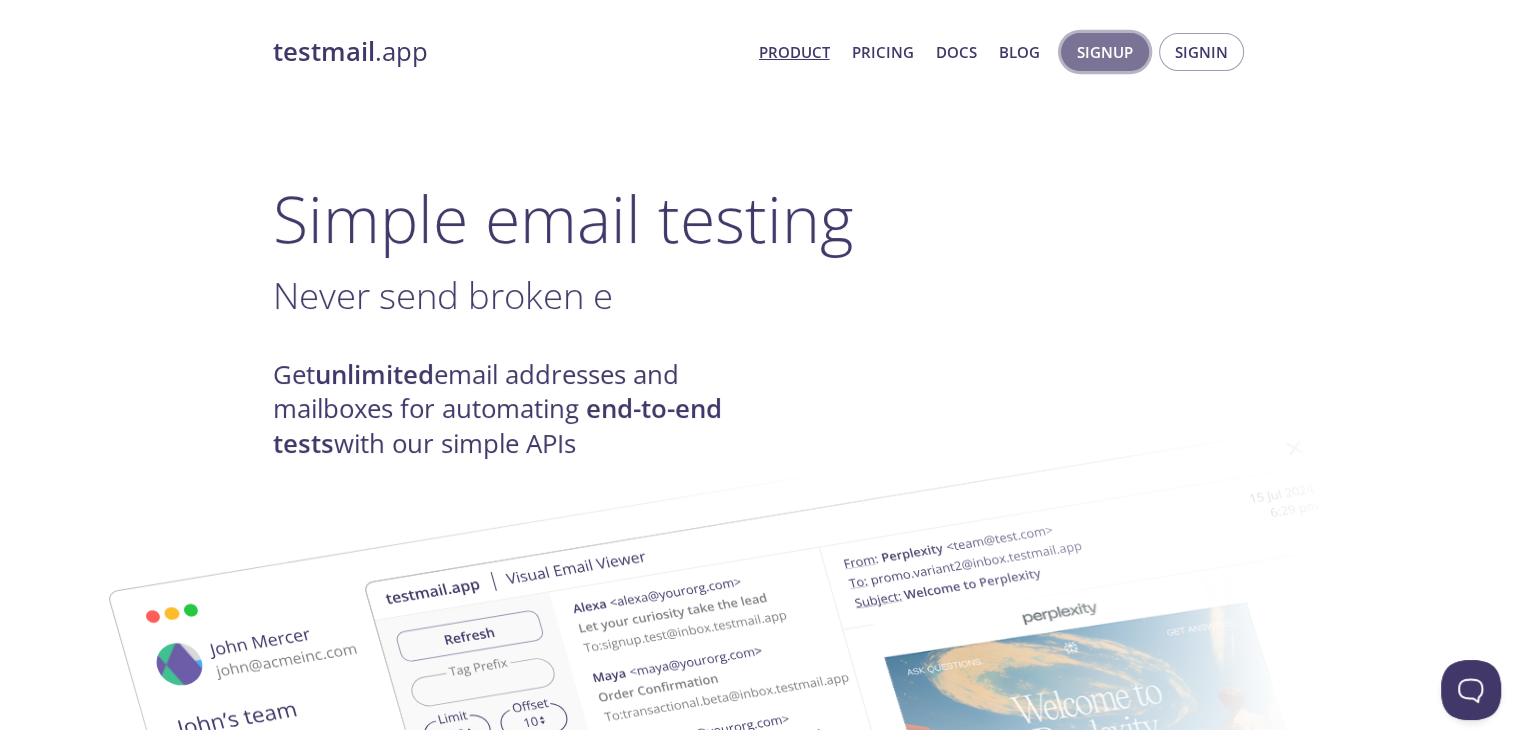 click on "Signup" at bounding box center [1105, 52] 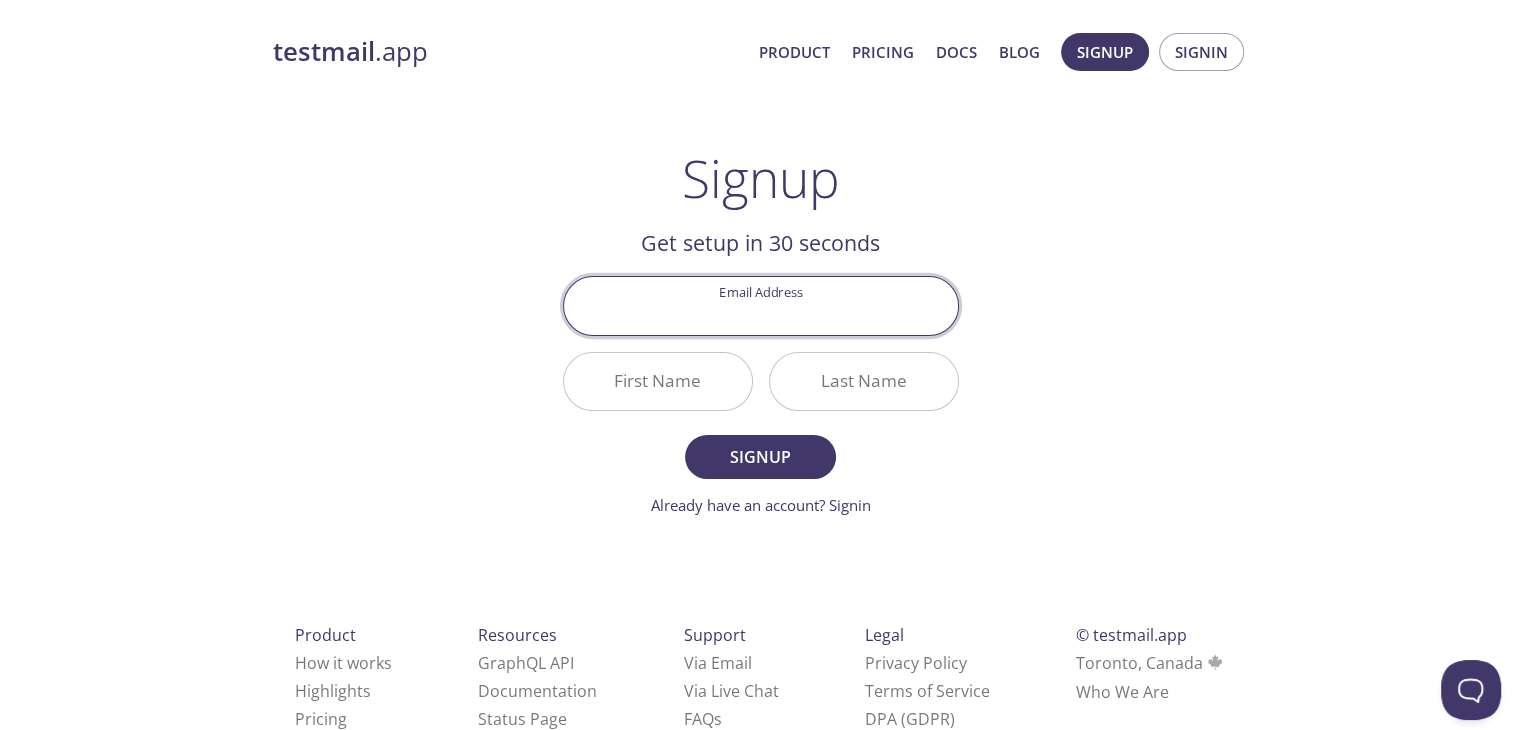 click on "Email Address" at bounding box center (761, 305) 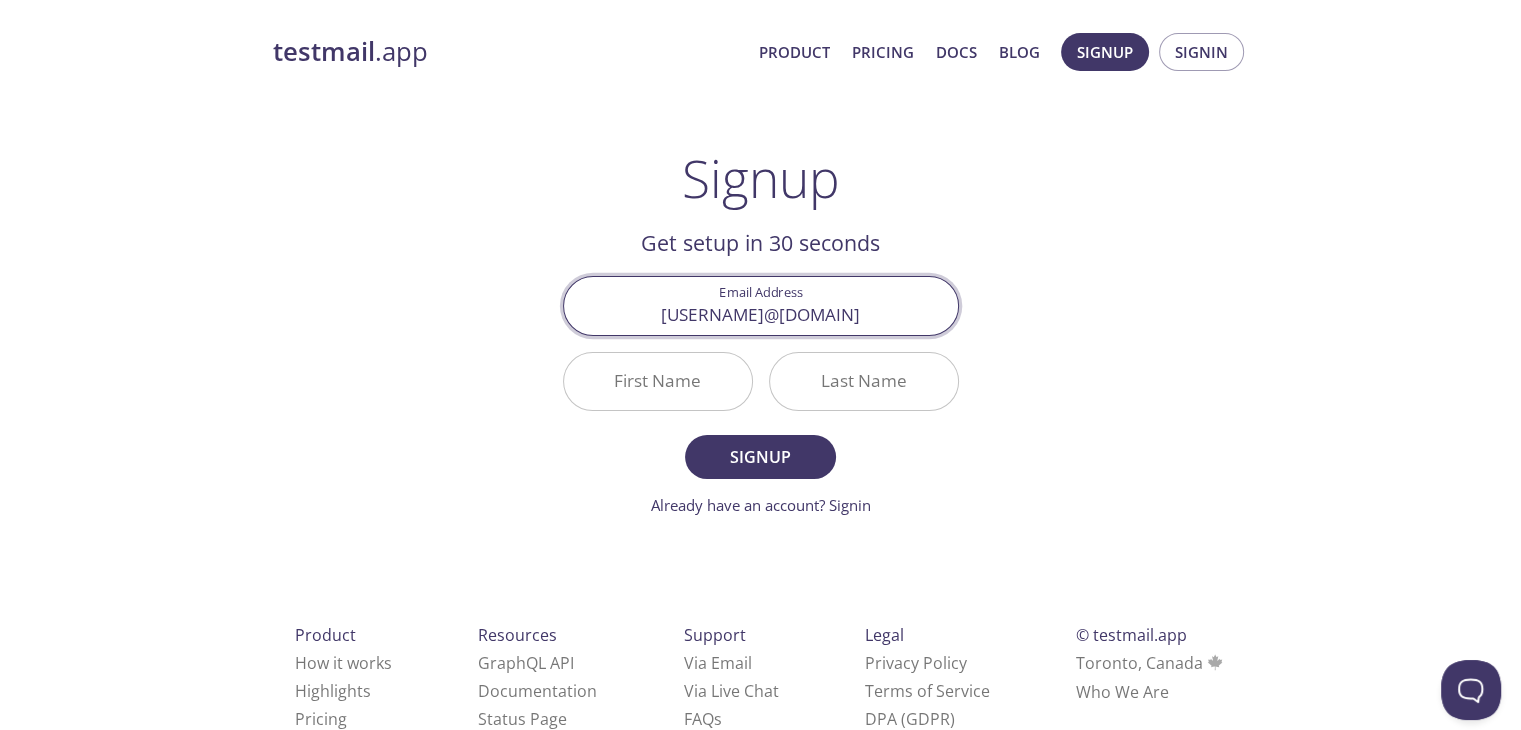 type on "[USERNAME]@[DOMAIN].com" 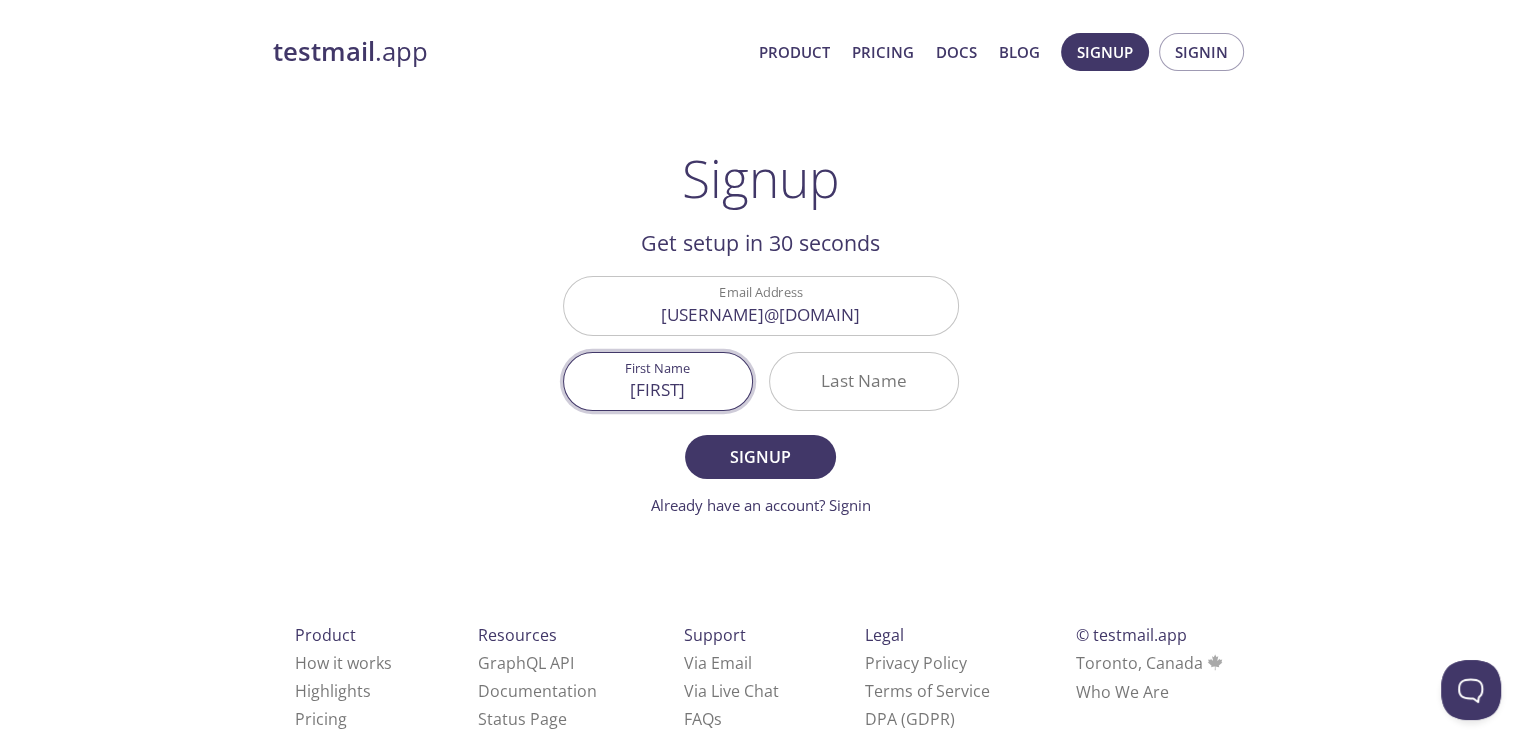 type on "[FIRST]" 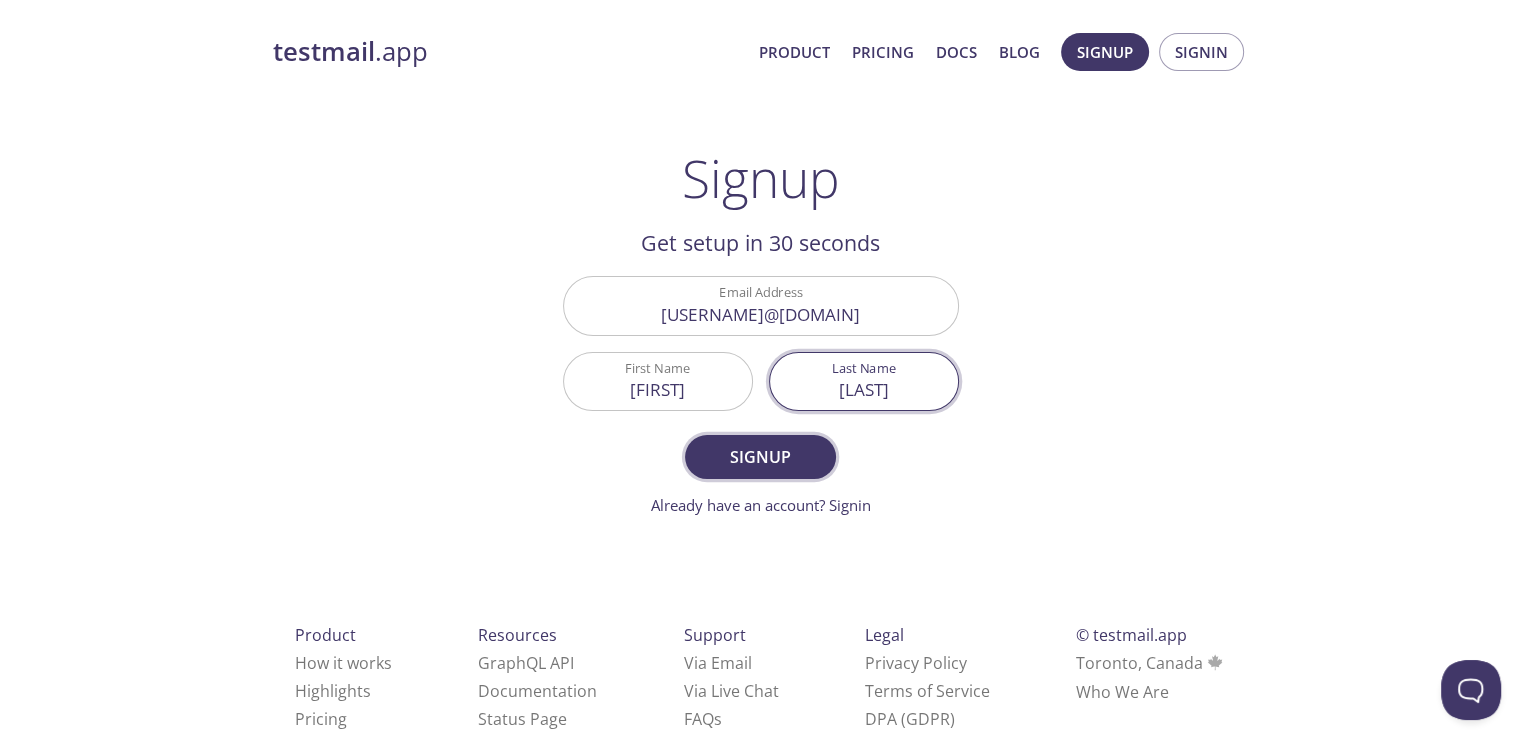 type on "[LAST]" 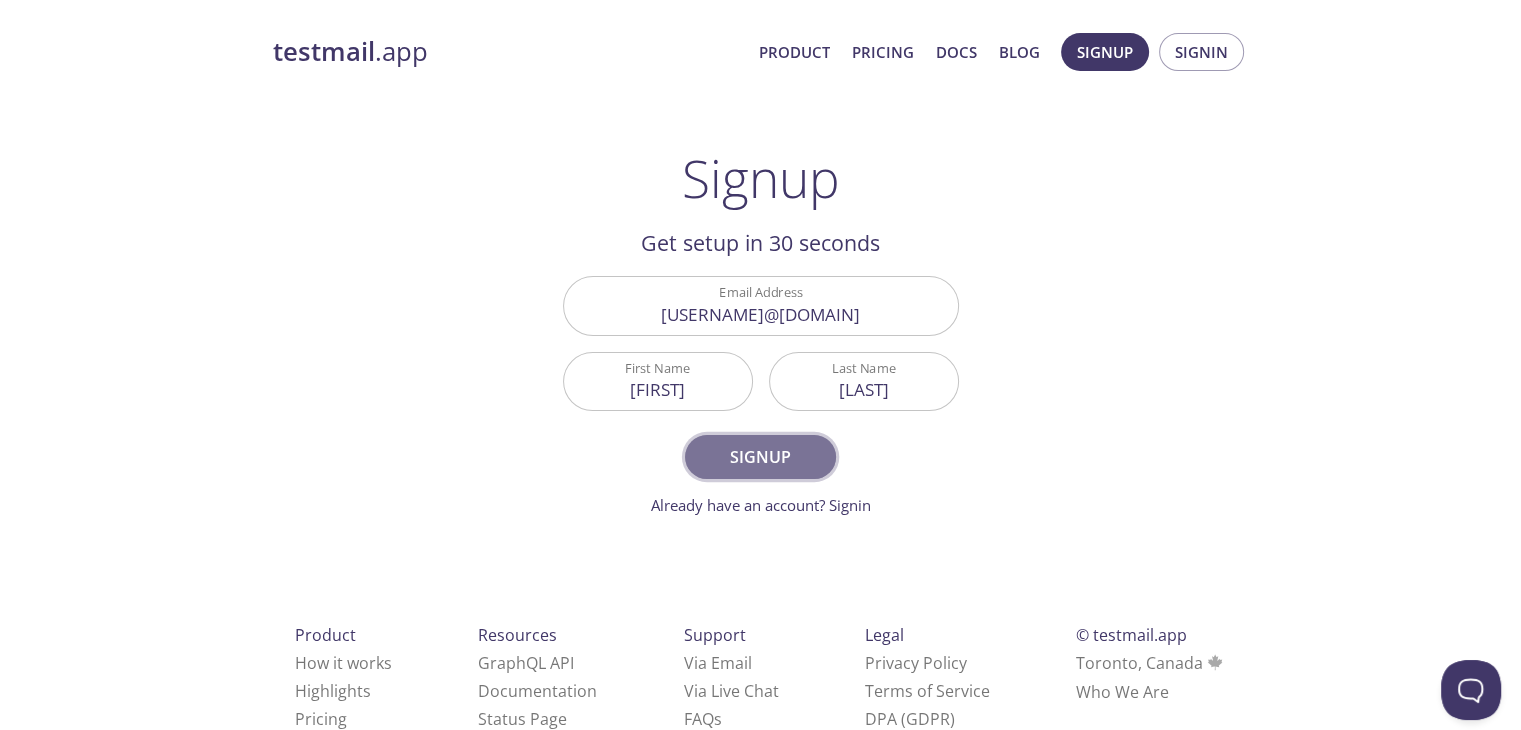 click on "Signup" at bounding box center (760, 457) 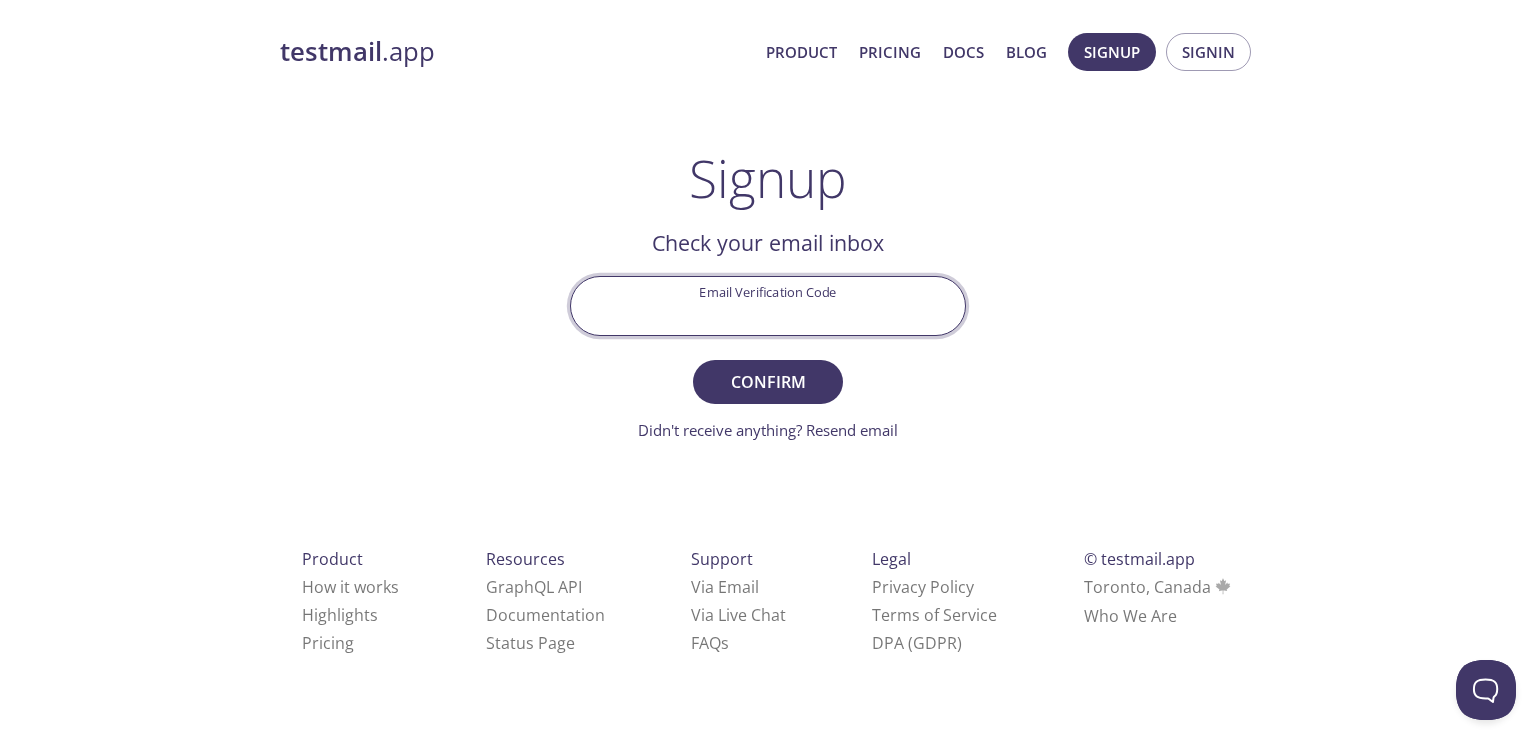 click on "Email Verification Code" at bounding box center (768, 305) 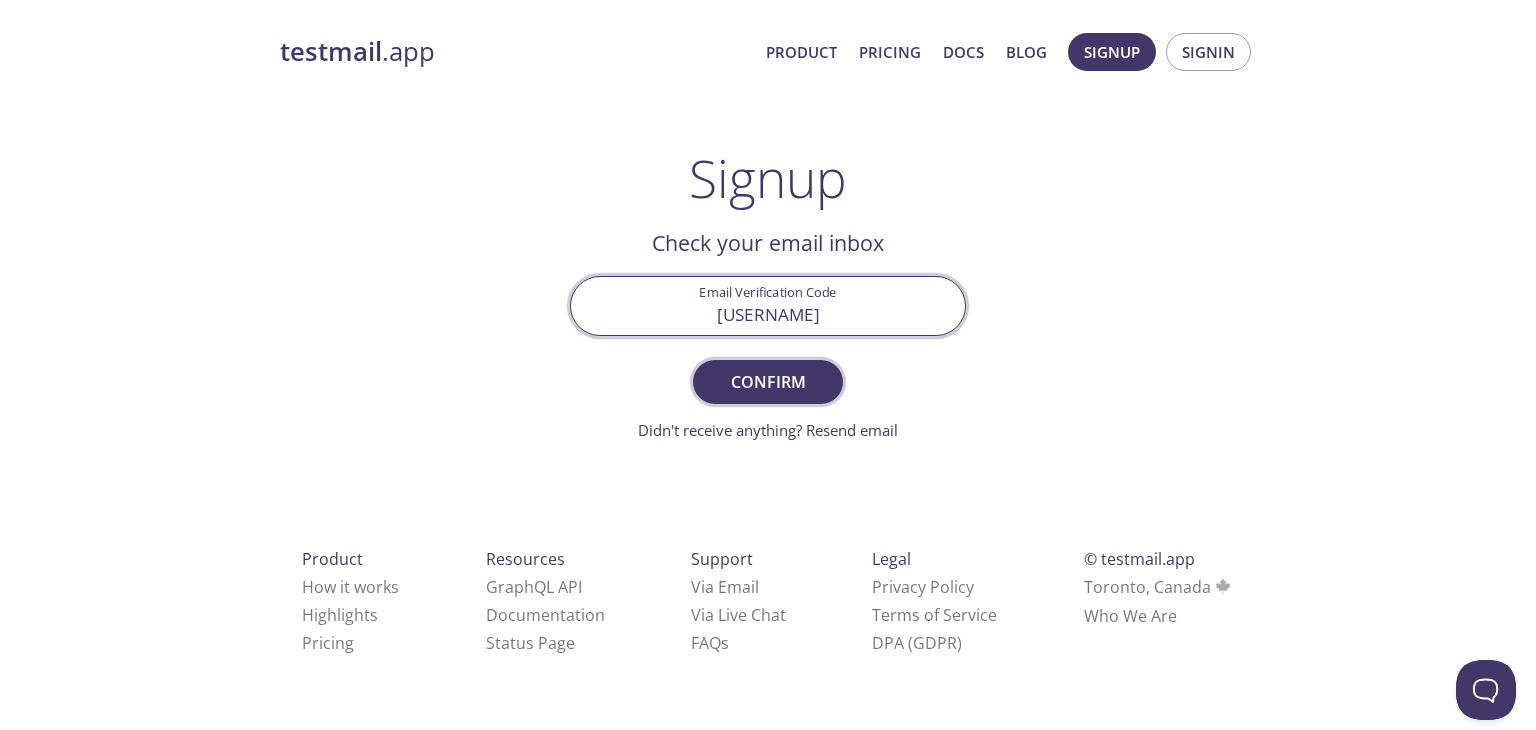 type on "VJ1NAPQ" 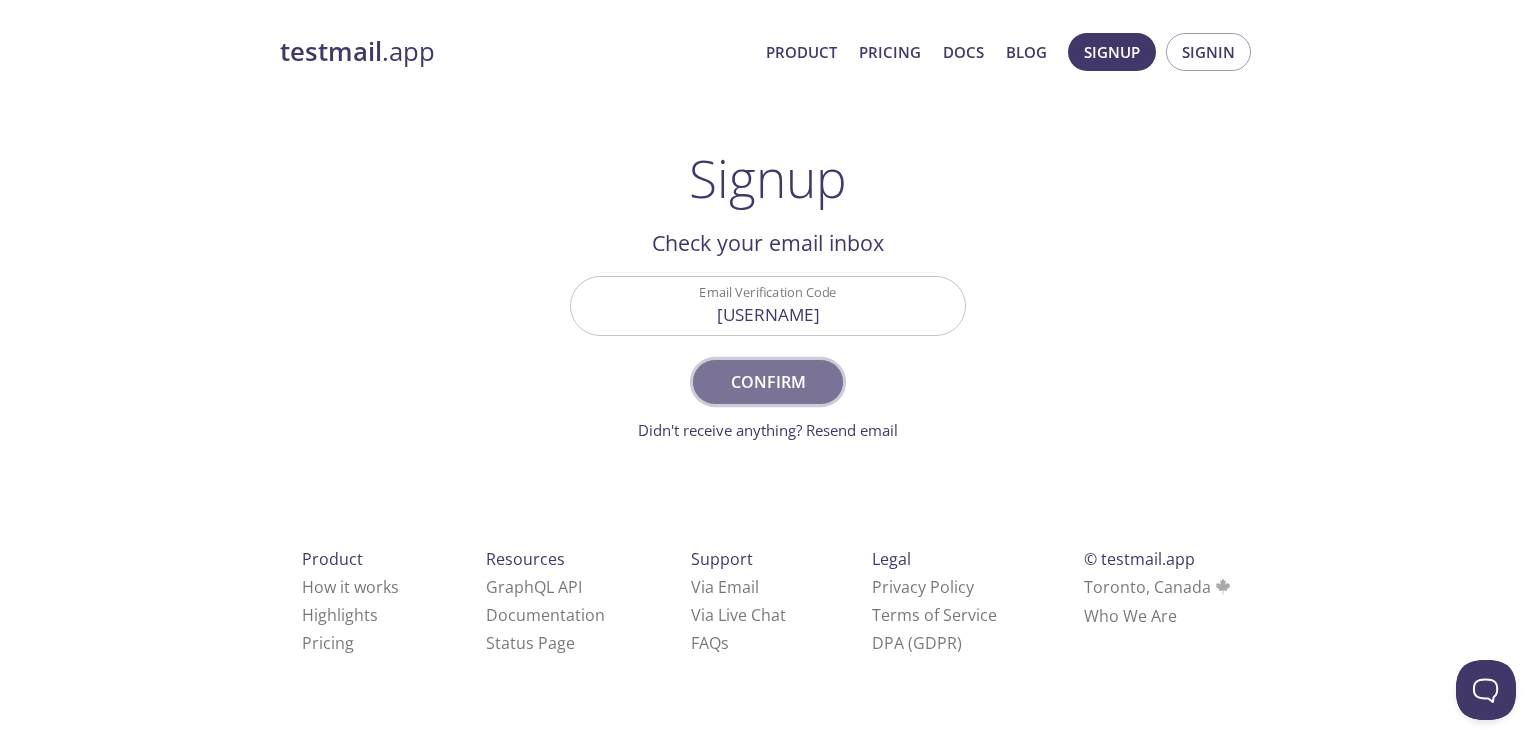 click on "Confirm" at bounding box center (768, 382) 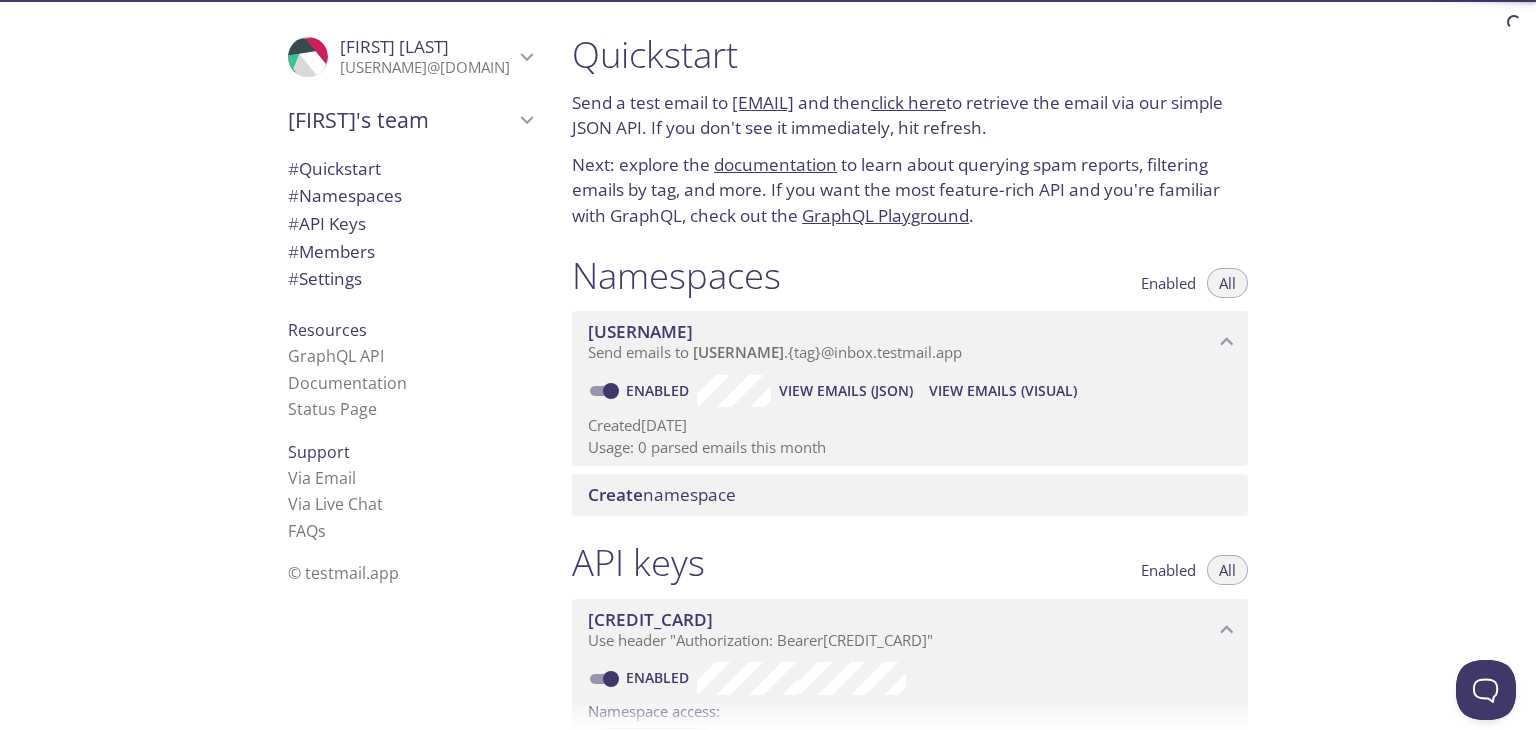 click on "Namespaces Enabled All" at bounding box center (910, 278) 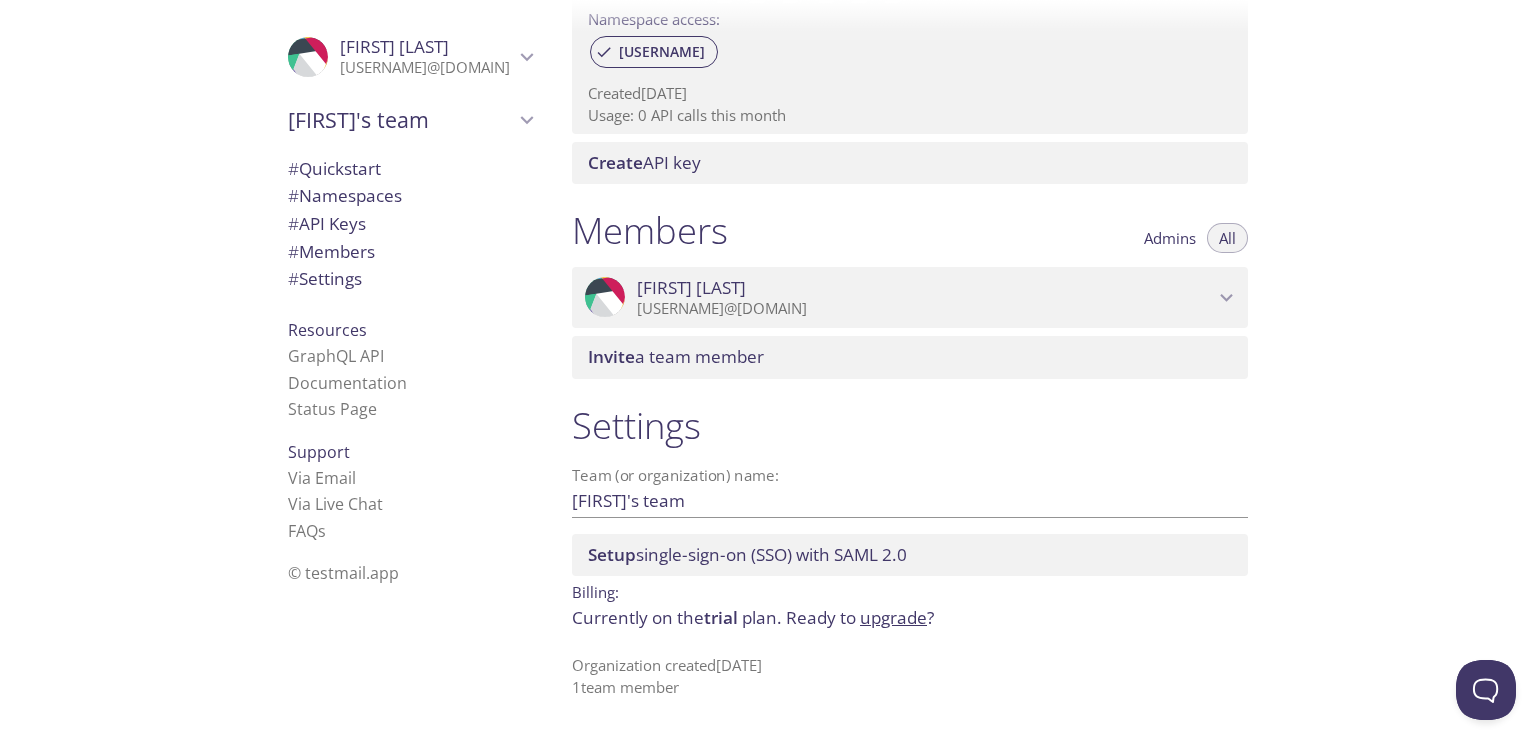 scroll, scrollTop: 691, scrollLeft: 0, axis: vertical 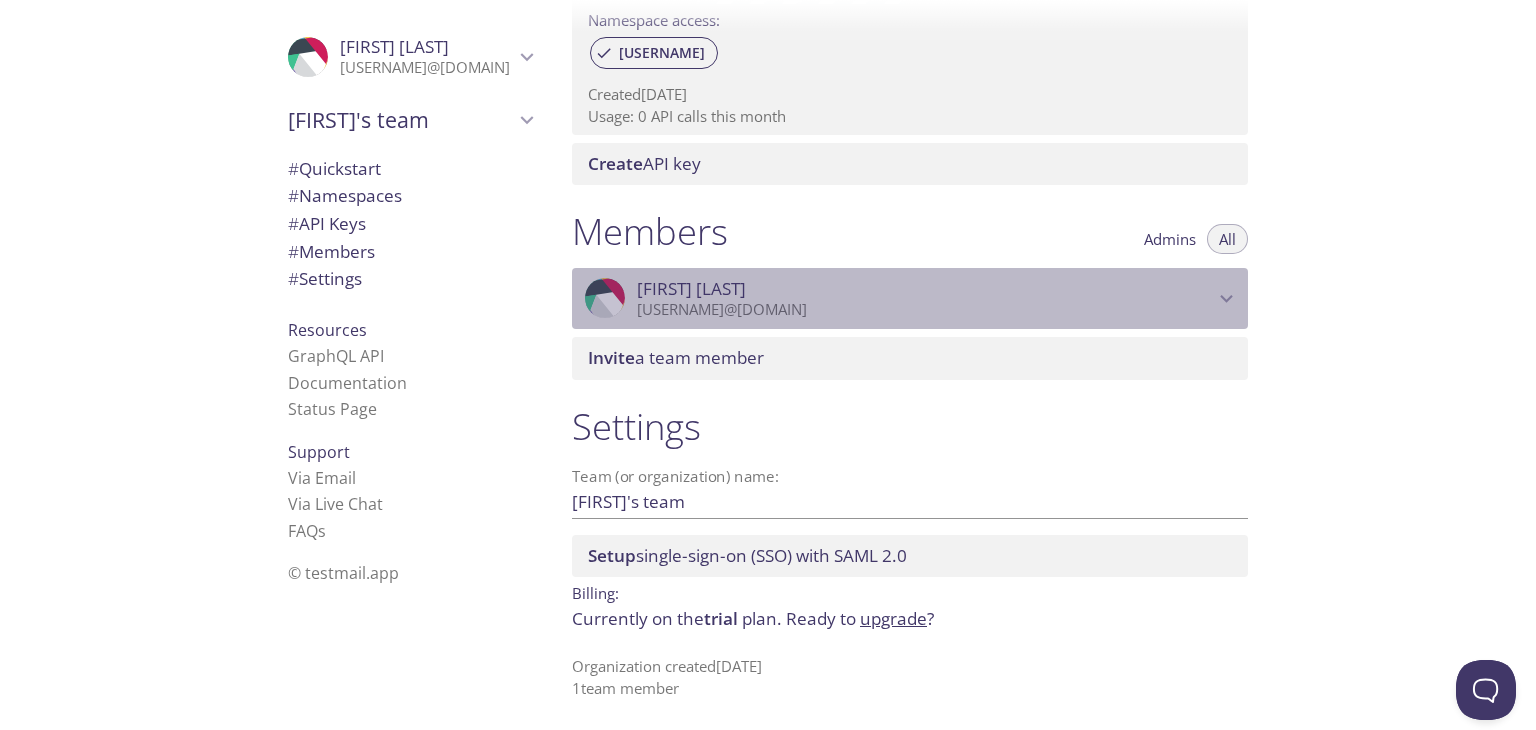 click on "[EMAIL]" at bounding box center [925, 310] 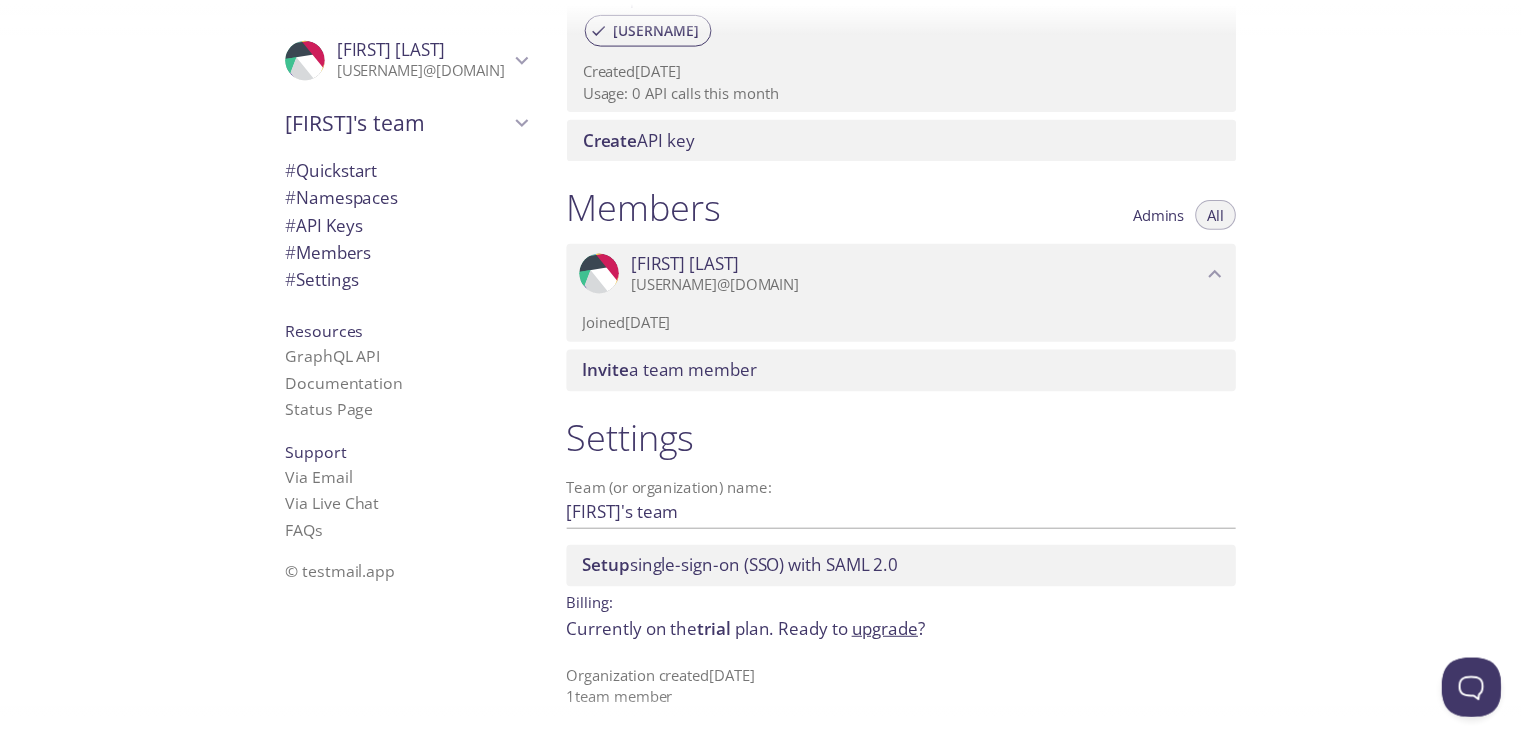 scroll, scrollTop: 729, scrollLeft: 0, axis: vertical 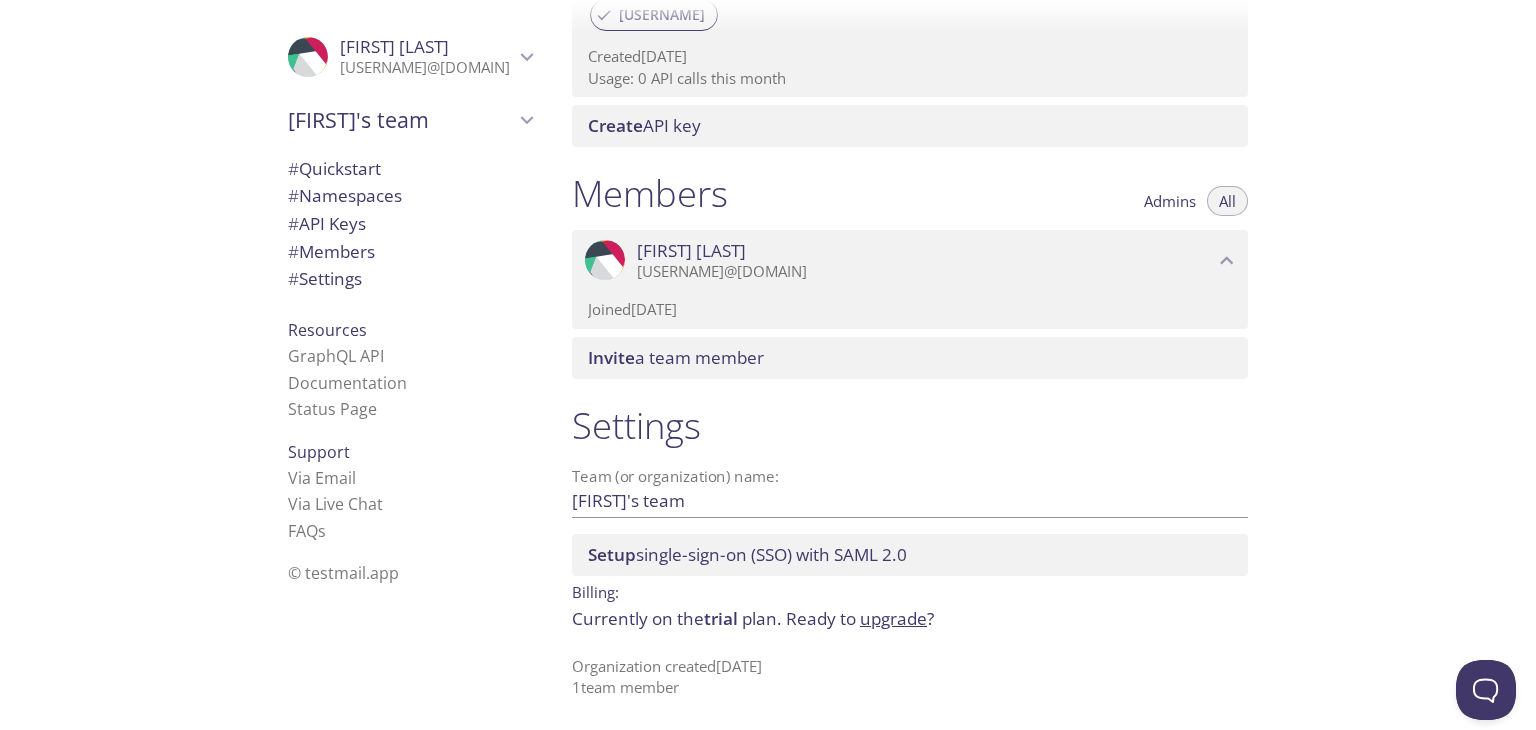 click on "upgrade" at bounding box center [893, 618] 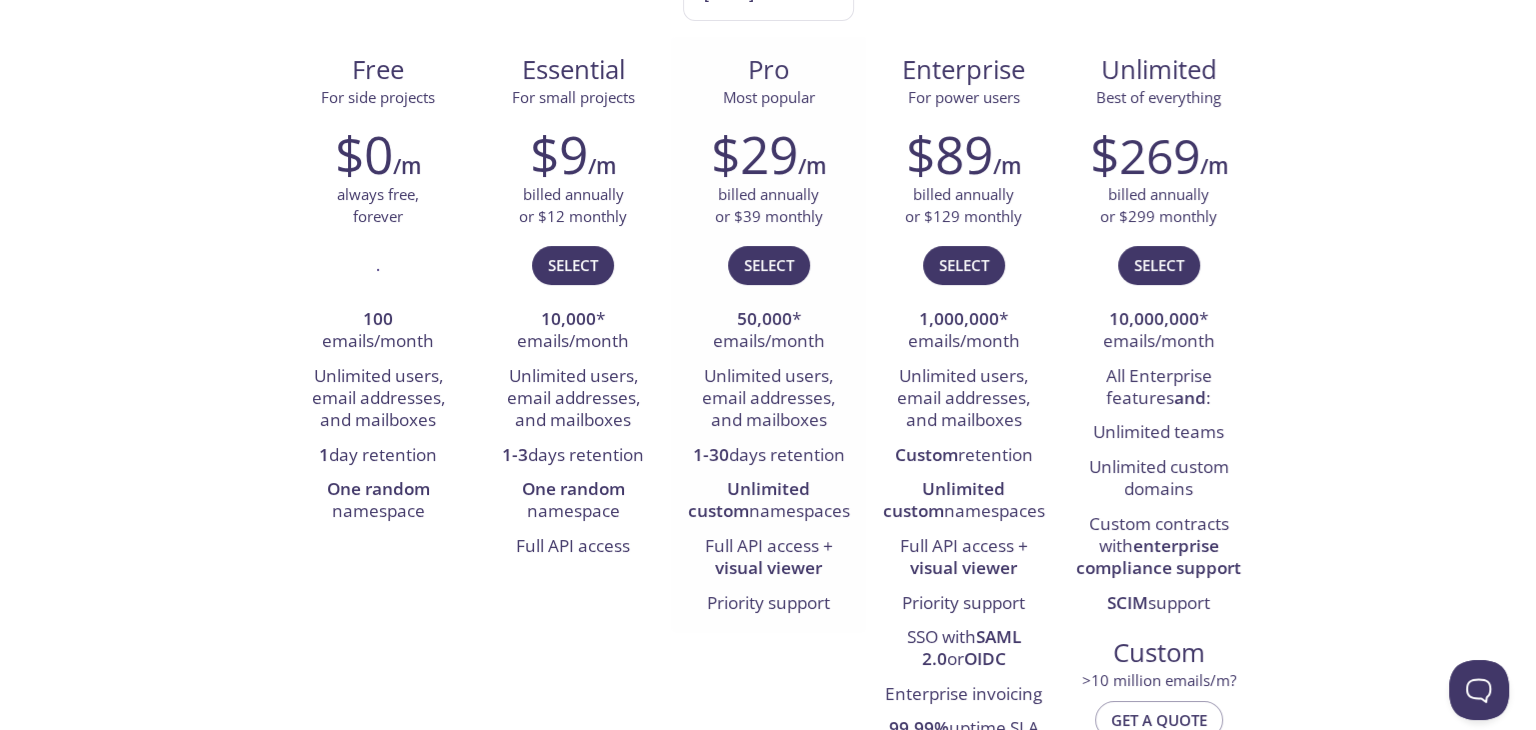 scroll, scrollTop: 279, scrollLeft: 0, axis: vertical 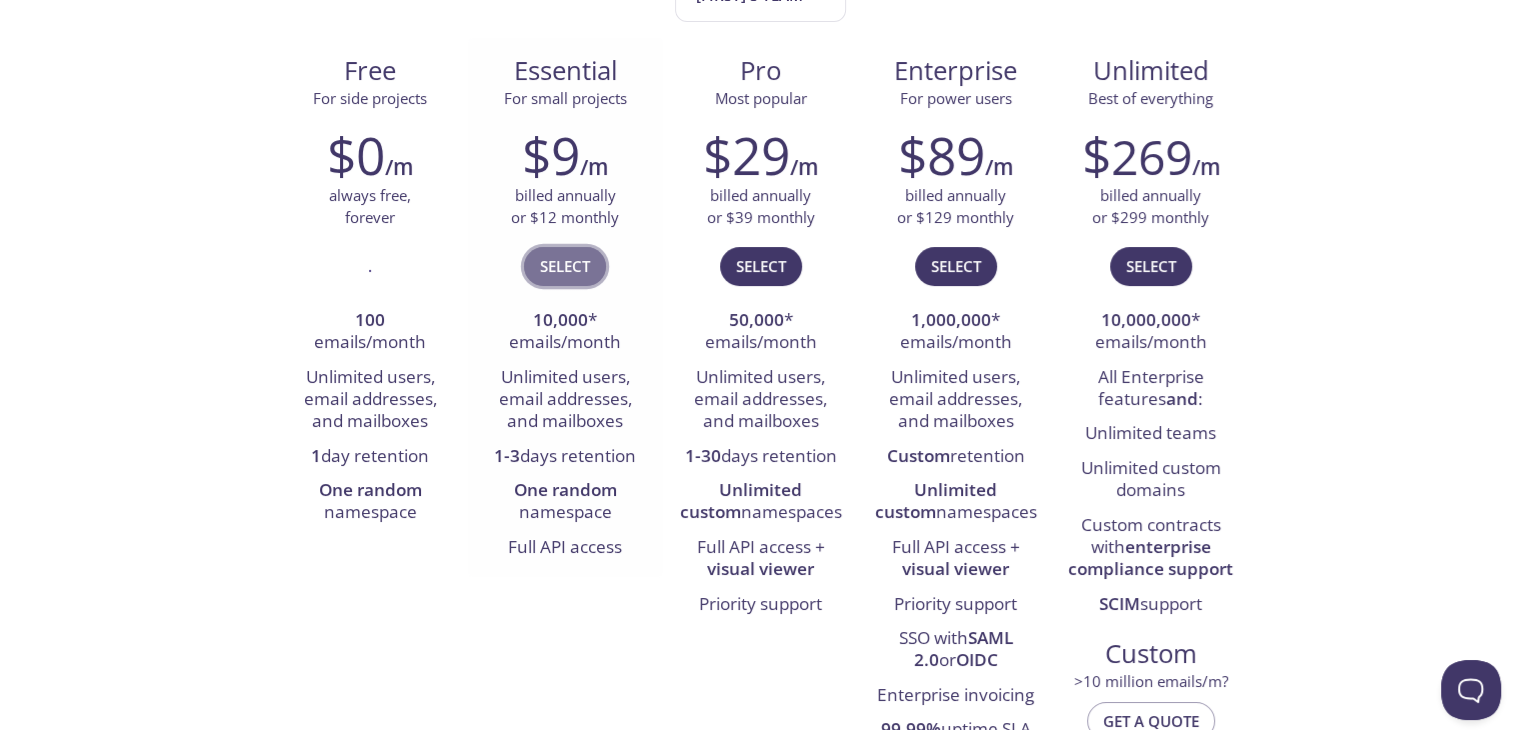 click on "Select" at bounding box center (565, 266) 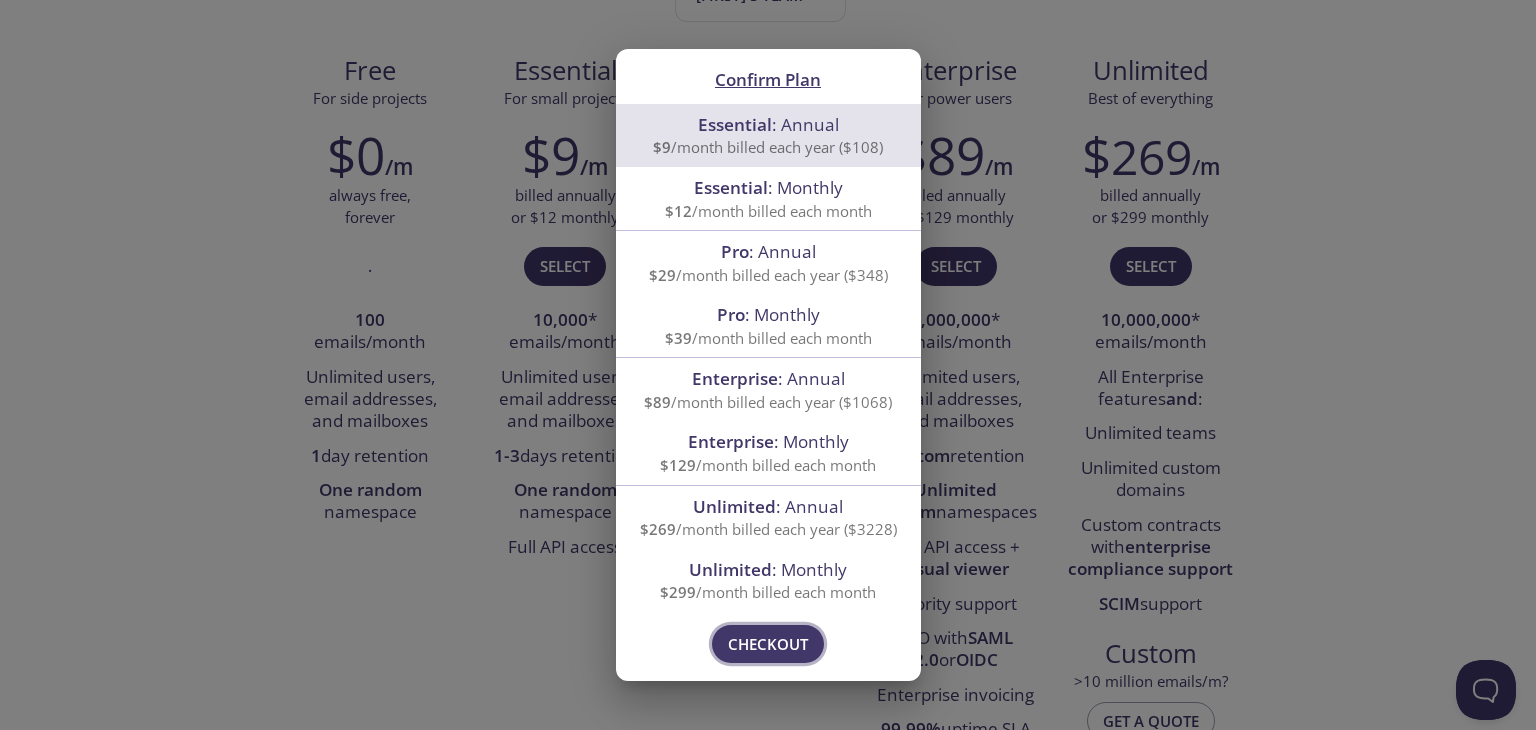 click on "Checkout" at bounding box center [768, 644] 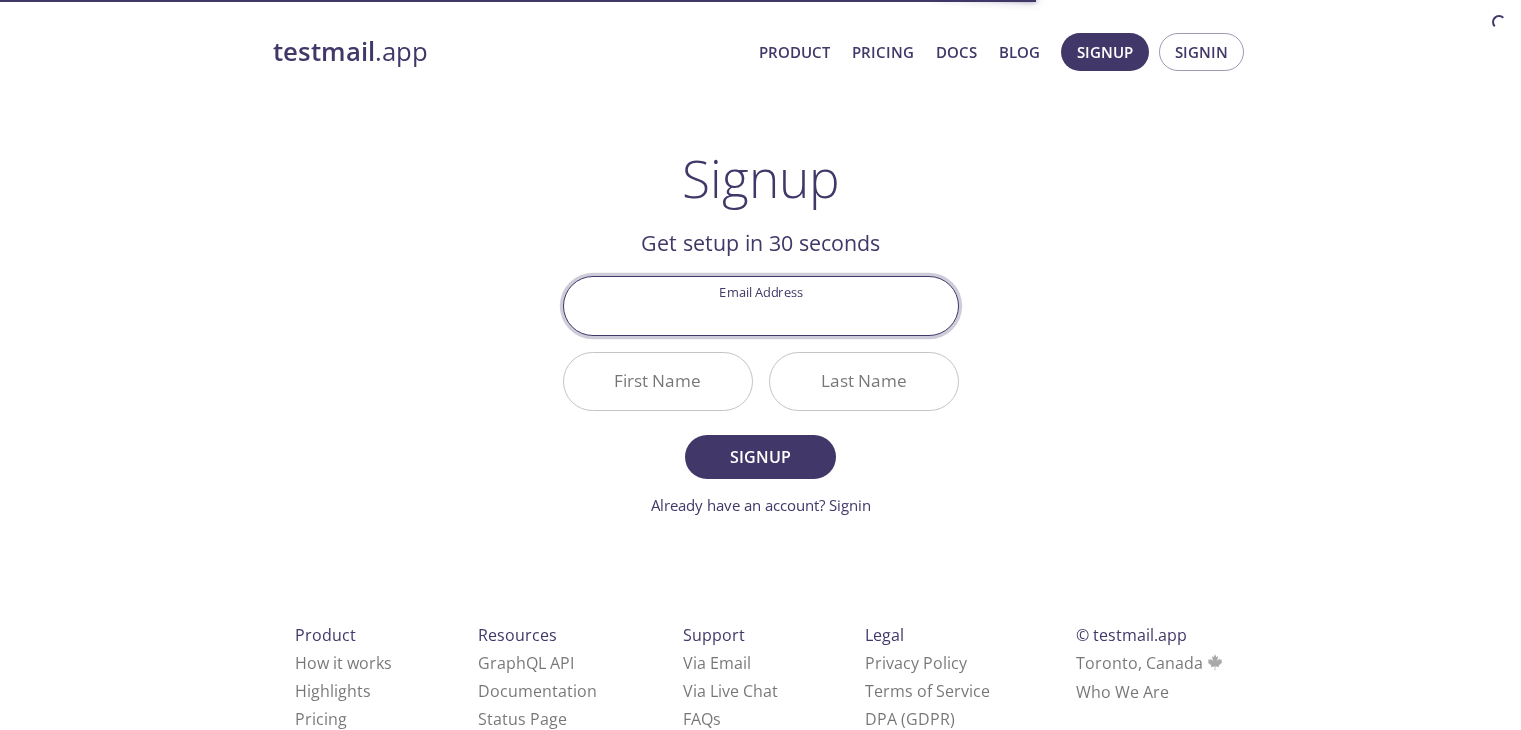 scroll, scrollTop: 58, scrollLeft: 0, axis: vertical 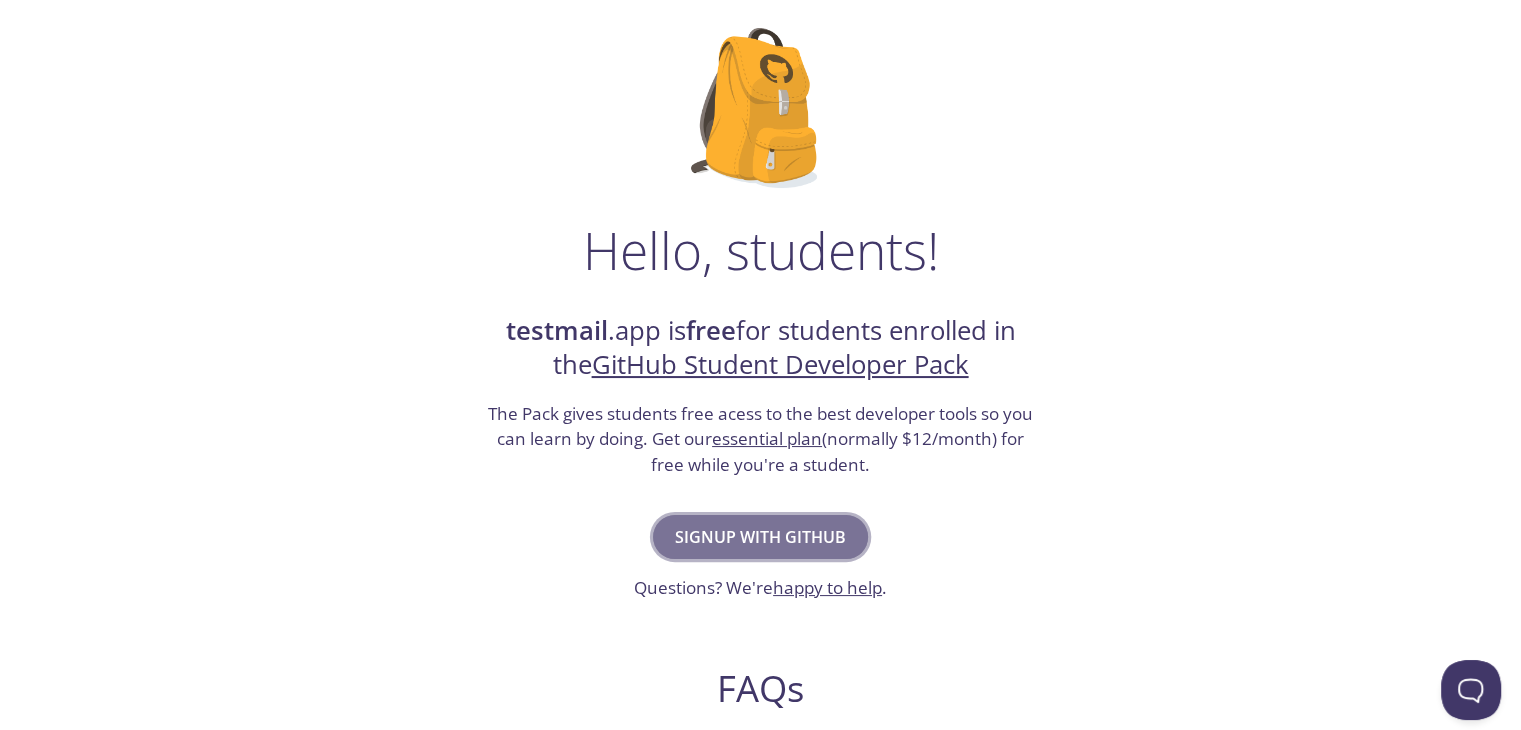 click on "Signup with GitHub" at bounding box center (760, 537) 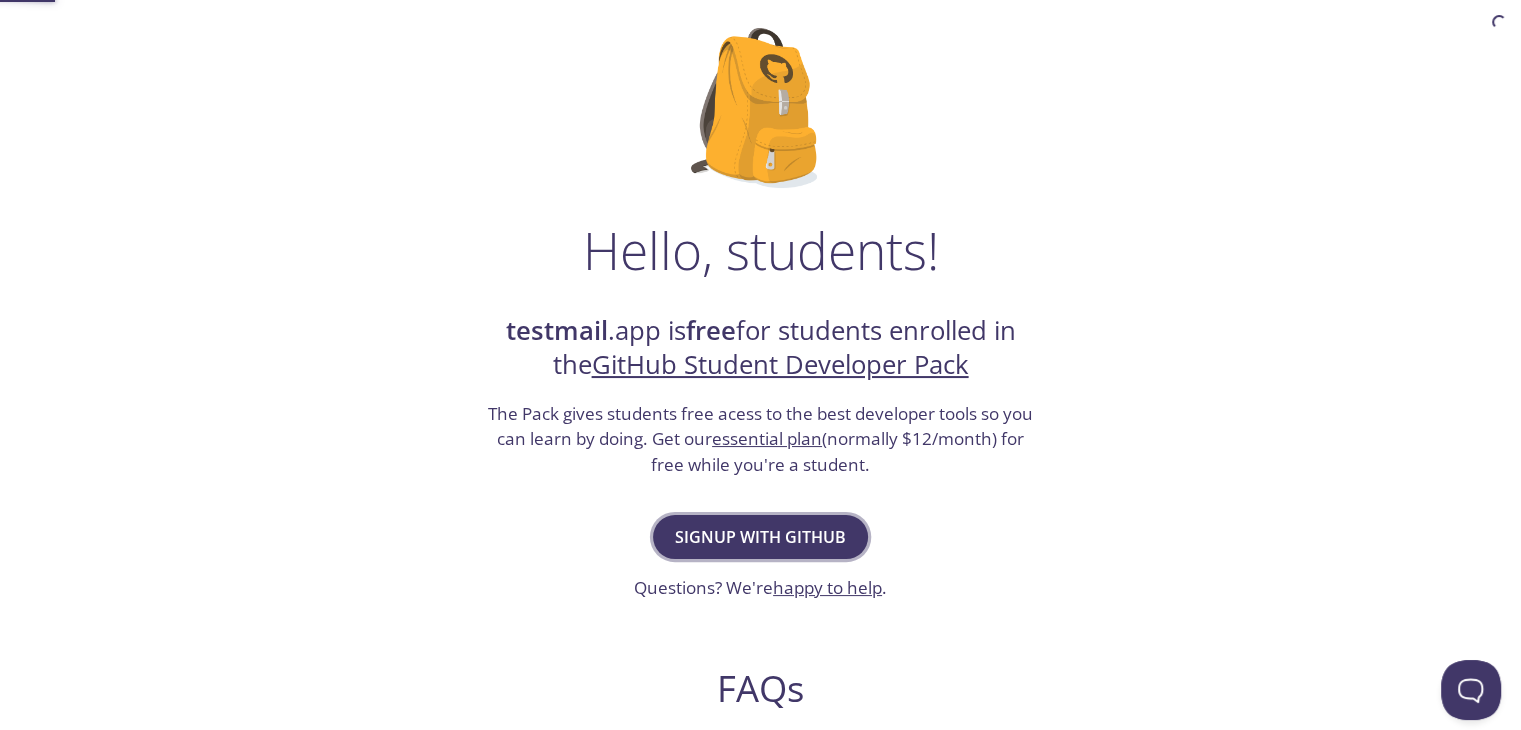 scroll, scrollTop: 0, scrollLeft: 0, axis: both 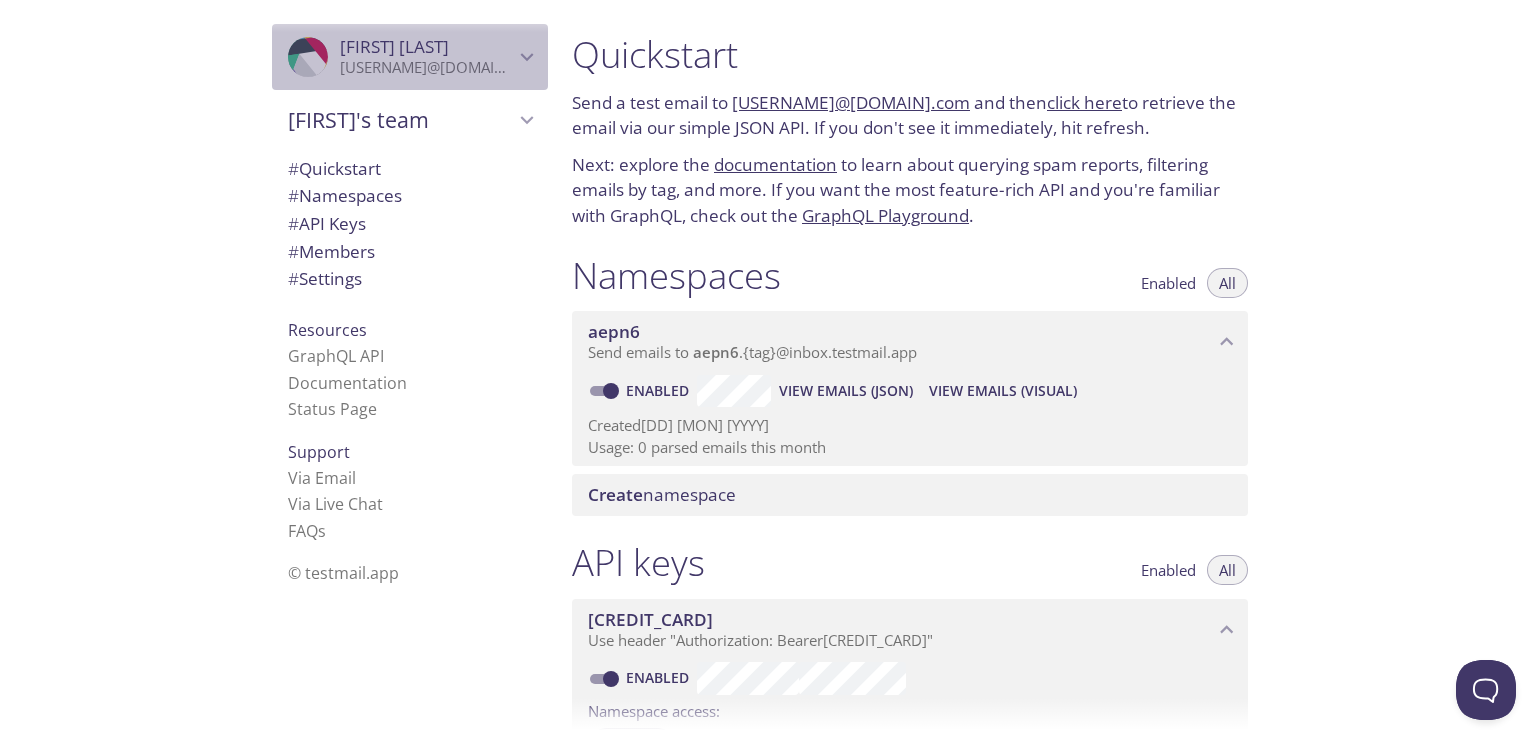 click on "[USERNAME]@[DOMAIN].com" at bounding box center (427, 68) 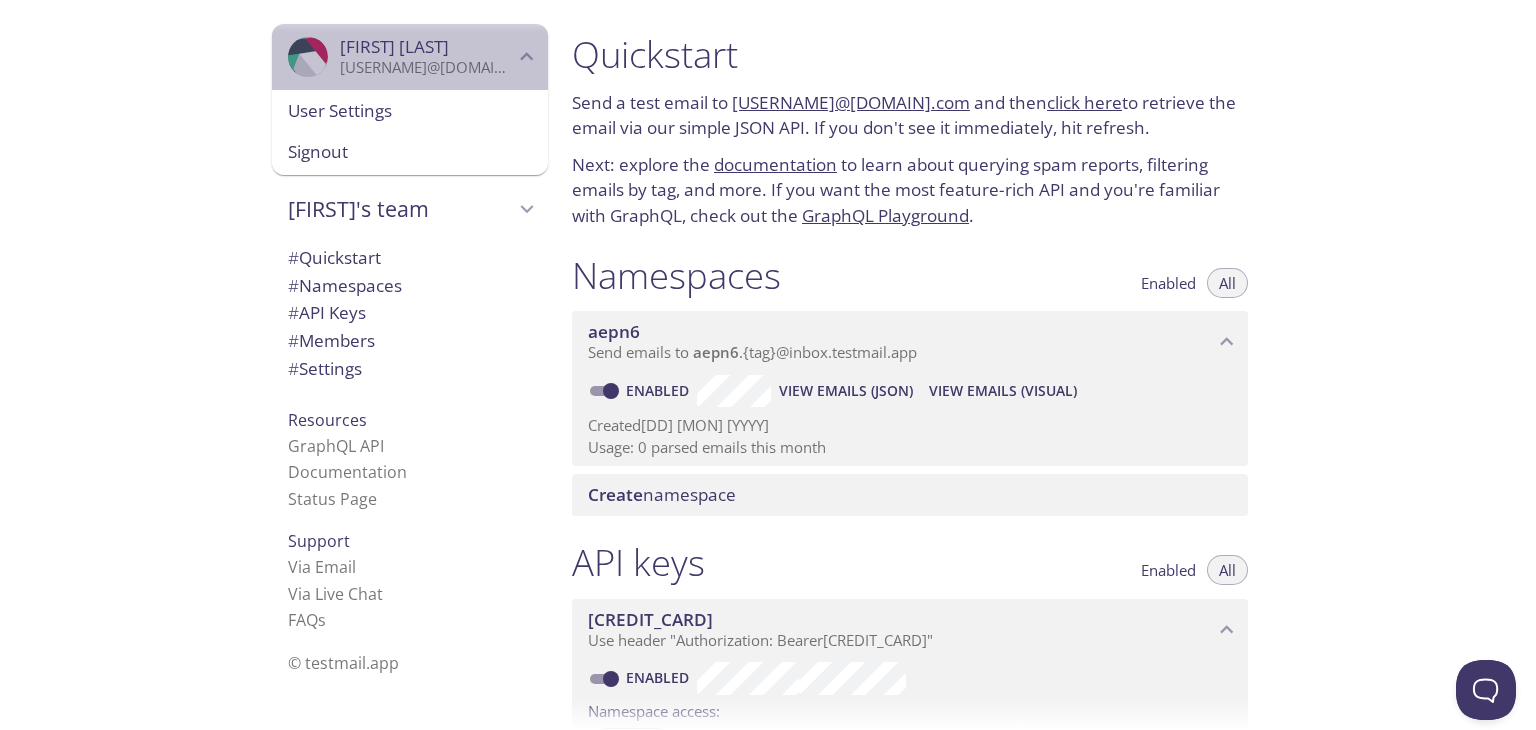 click on "[USERNAME]@[DOMAIN].com" at bounding box center [427, 68] 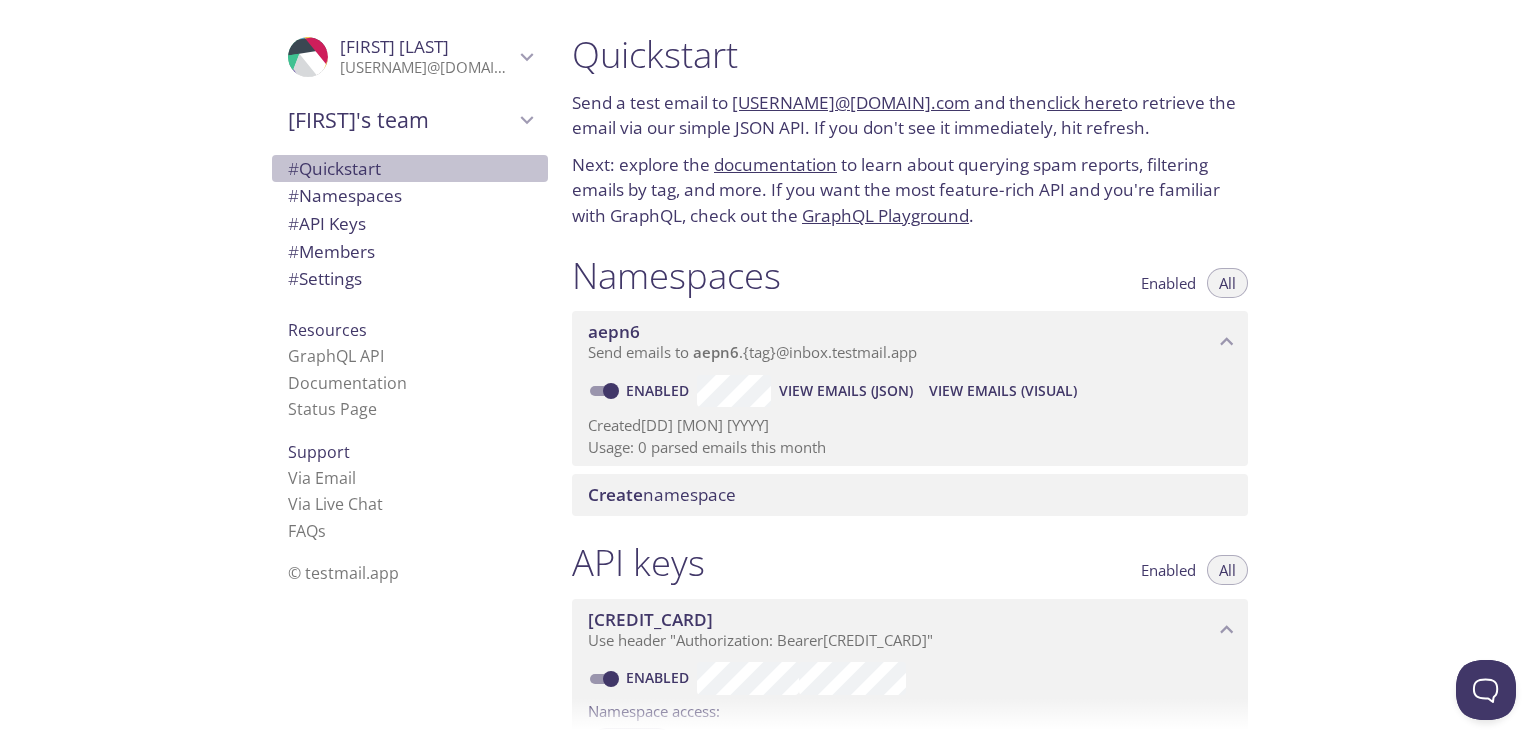 click on "#  Quickstart" at bounding box center (410, 169) 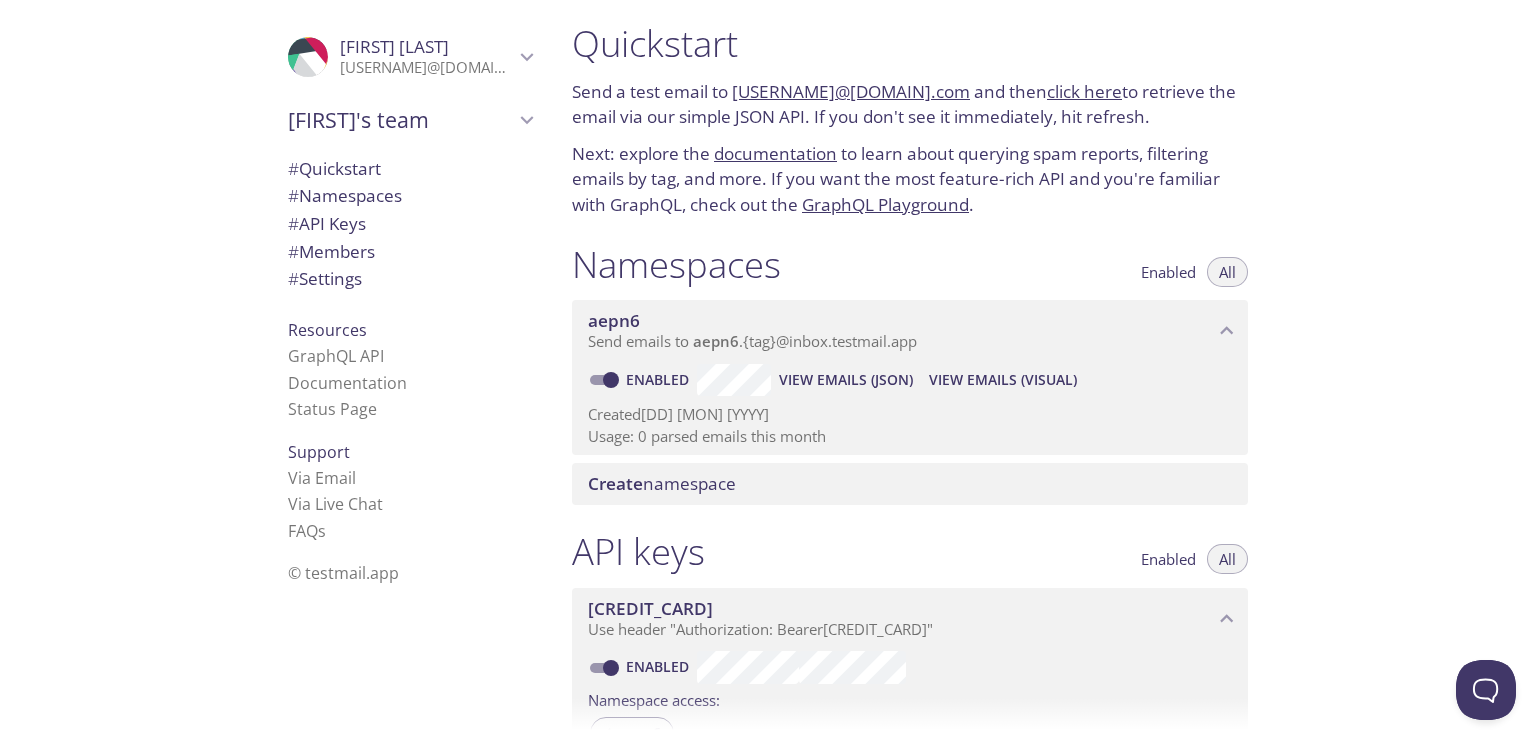 scroll, scrollTop: 12, scrollLeft: 0, axis: vertical 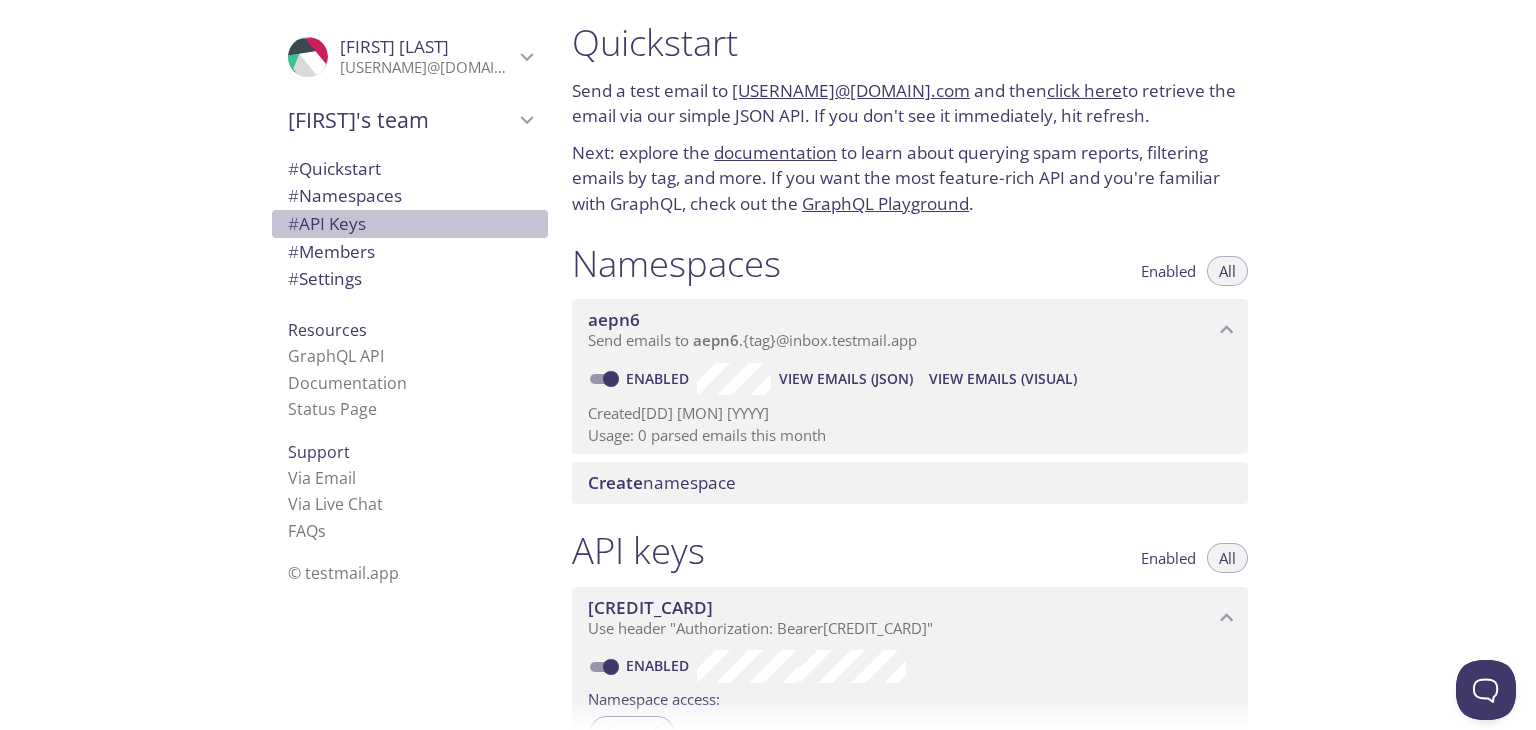 click on "#  API Keys" at bounding box center (410, 224) 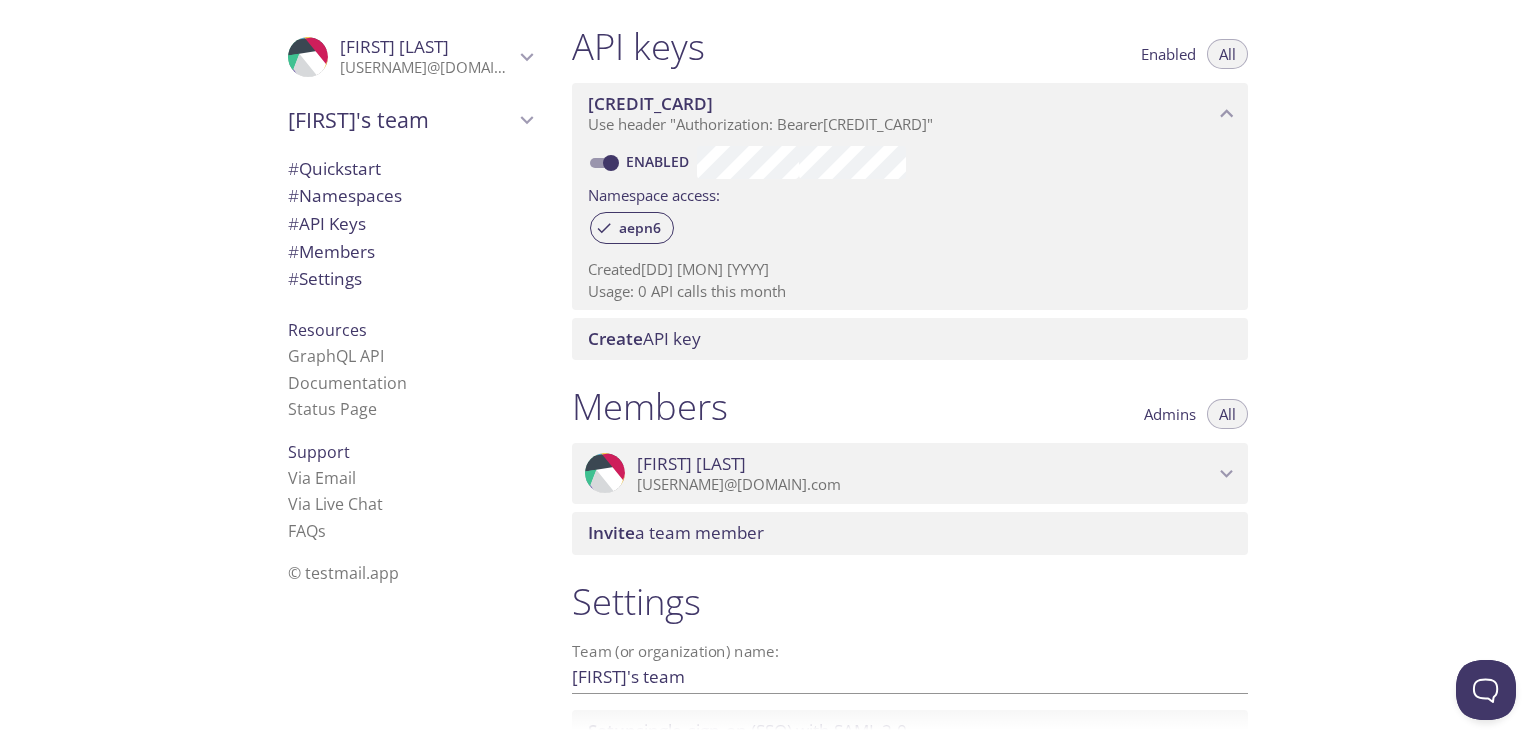 scroll, scrollTop: 0, scrollLeft: 0, axis: both 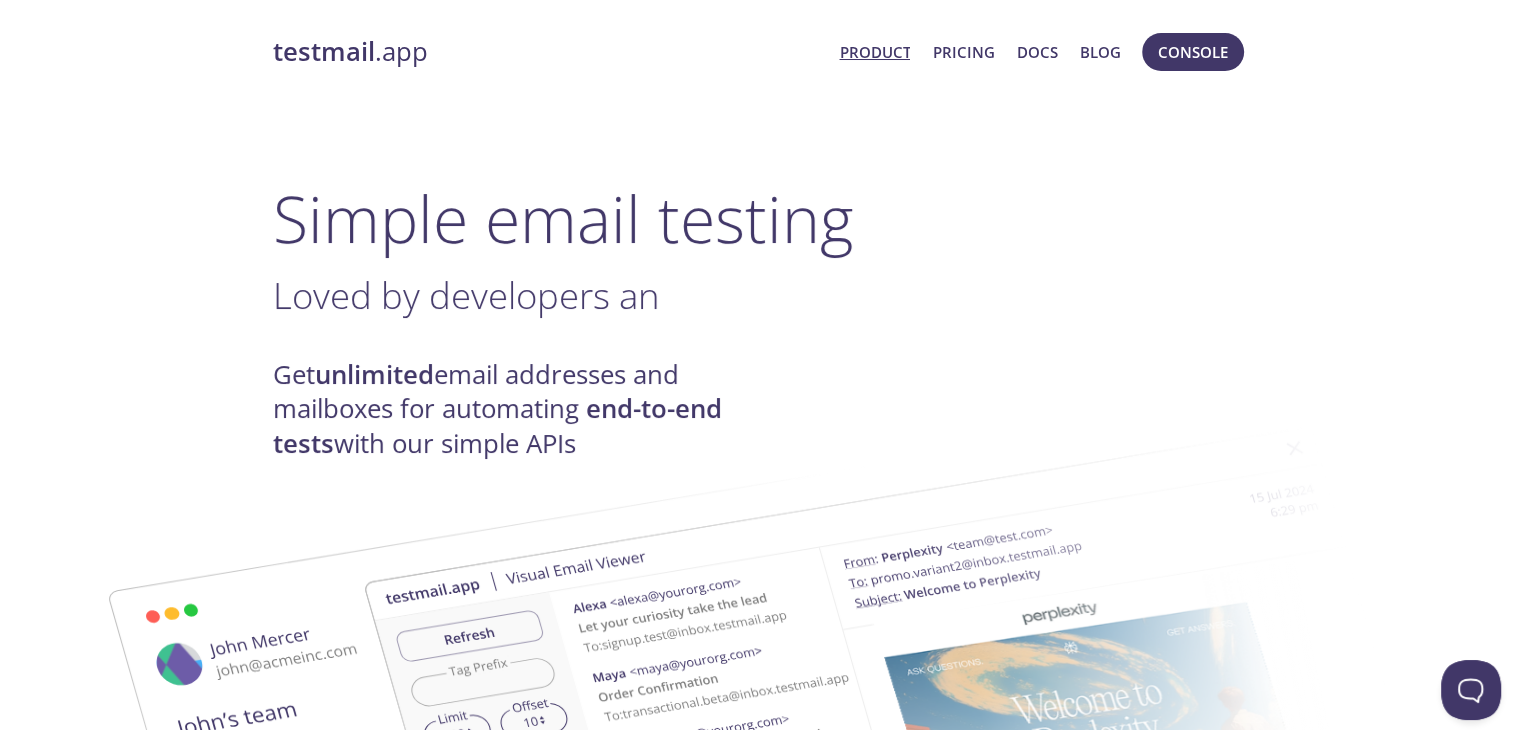 click on "Product" at bounding box center [874, 52] 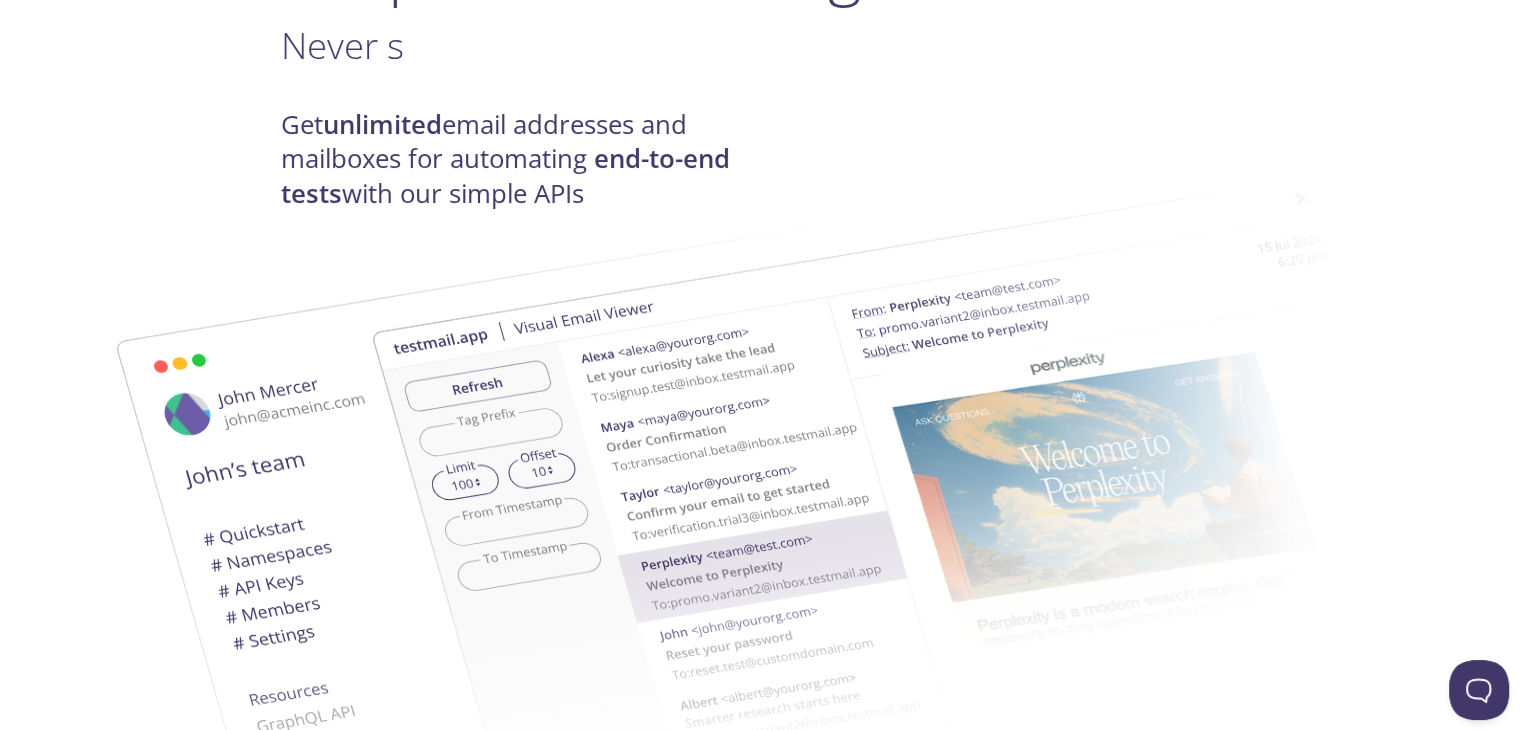 scroll, scrollTop: 0, scrollLeft: 0, axis: both 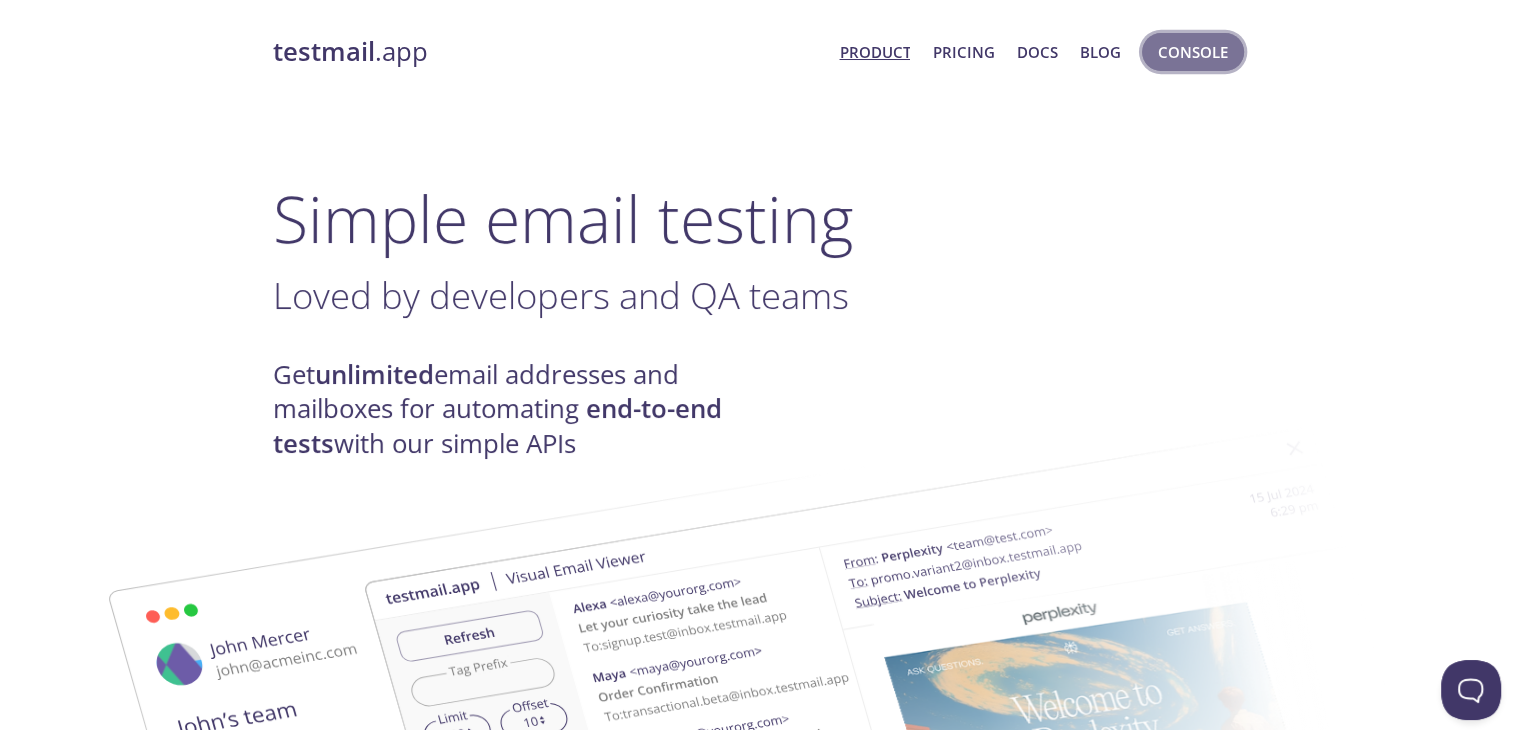 click on "Console" at bounding box center [1193, 52] 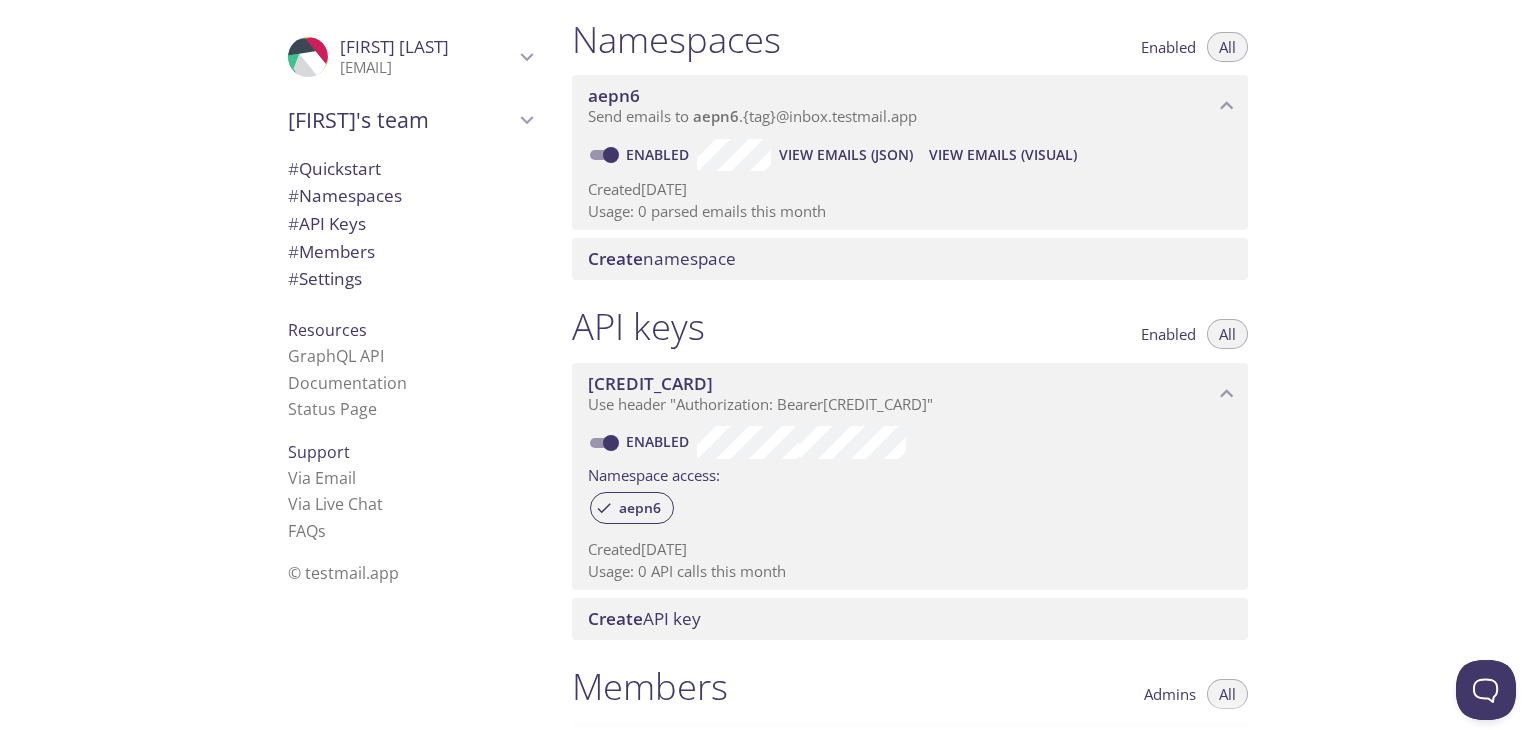 scroll, scrollTop: 156, scrollLeft: 0, axis: vertical 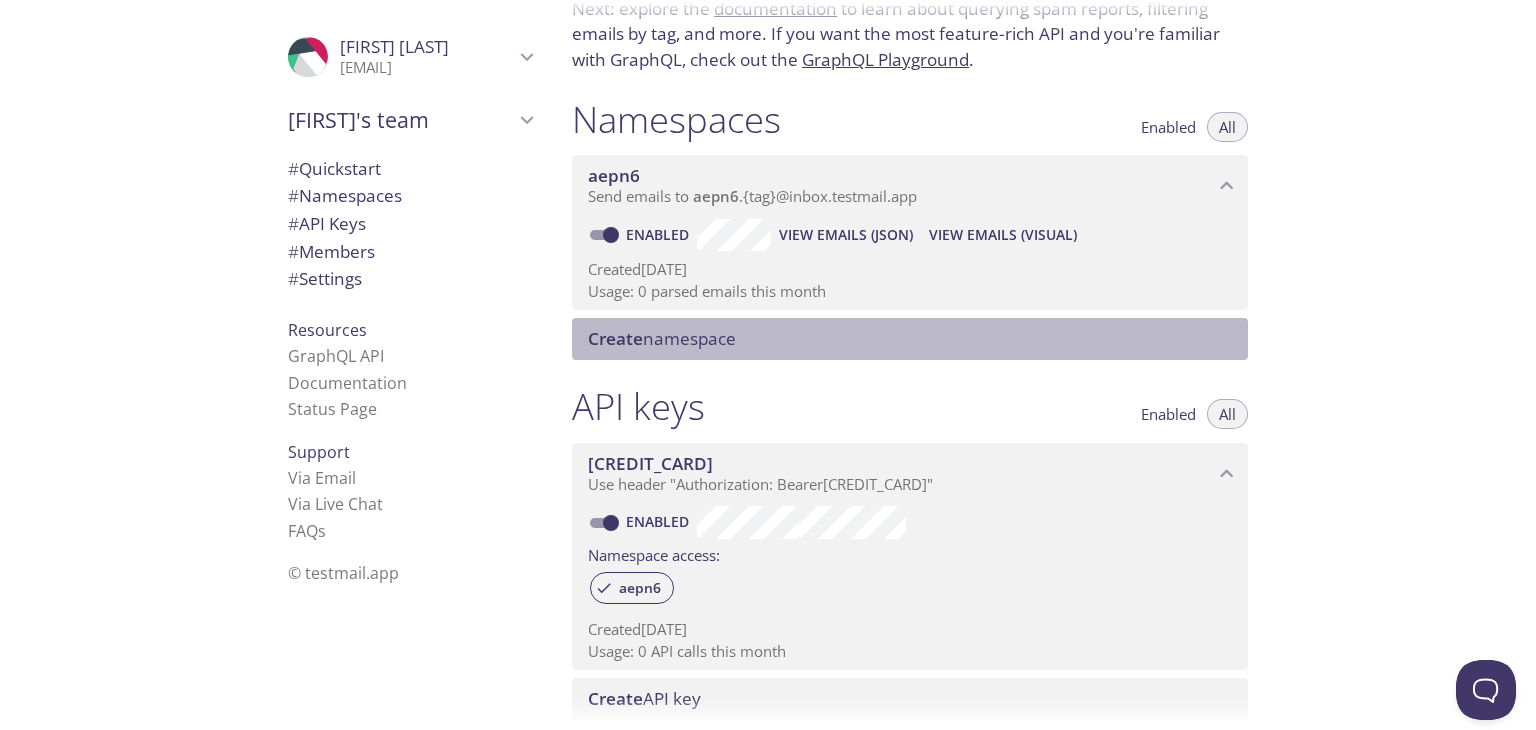 click on "Create  namespace" at bounding box center [914, 339] 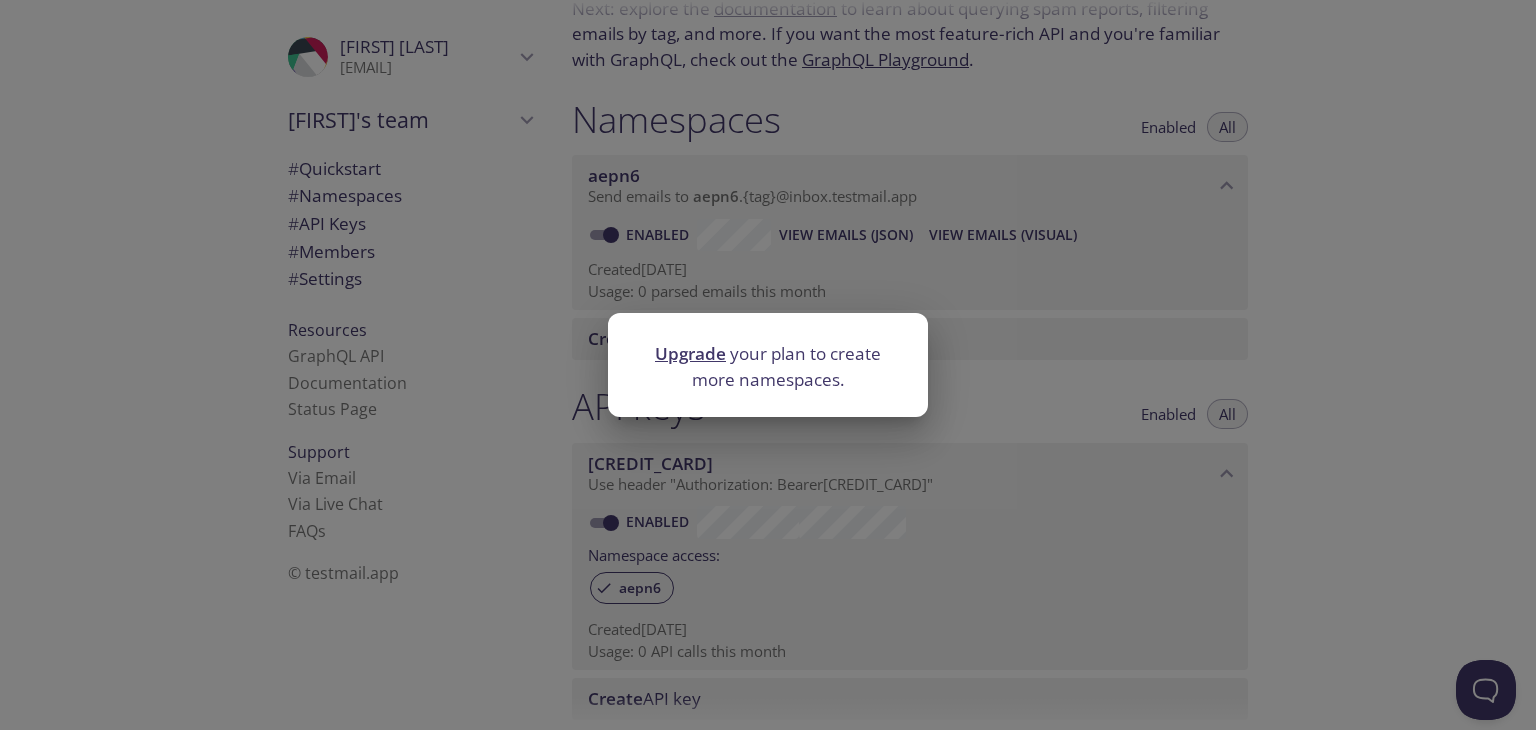 click on "Upgrade   your plan to create more namespaces." at bounding box center [768, 365] 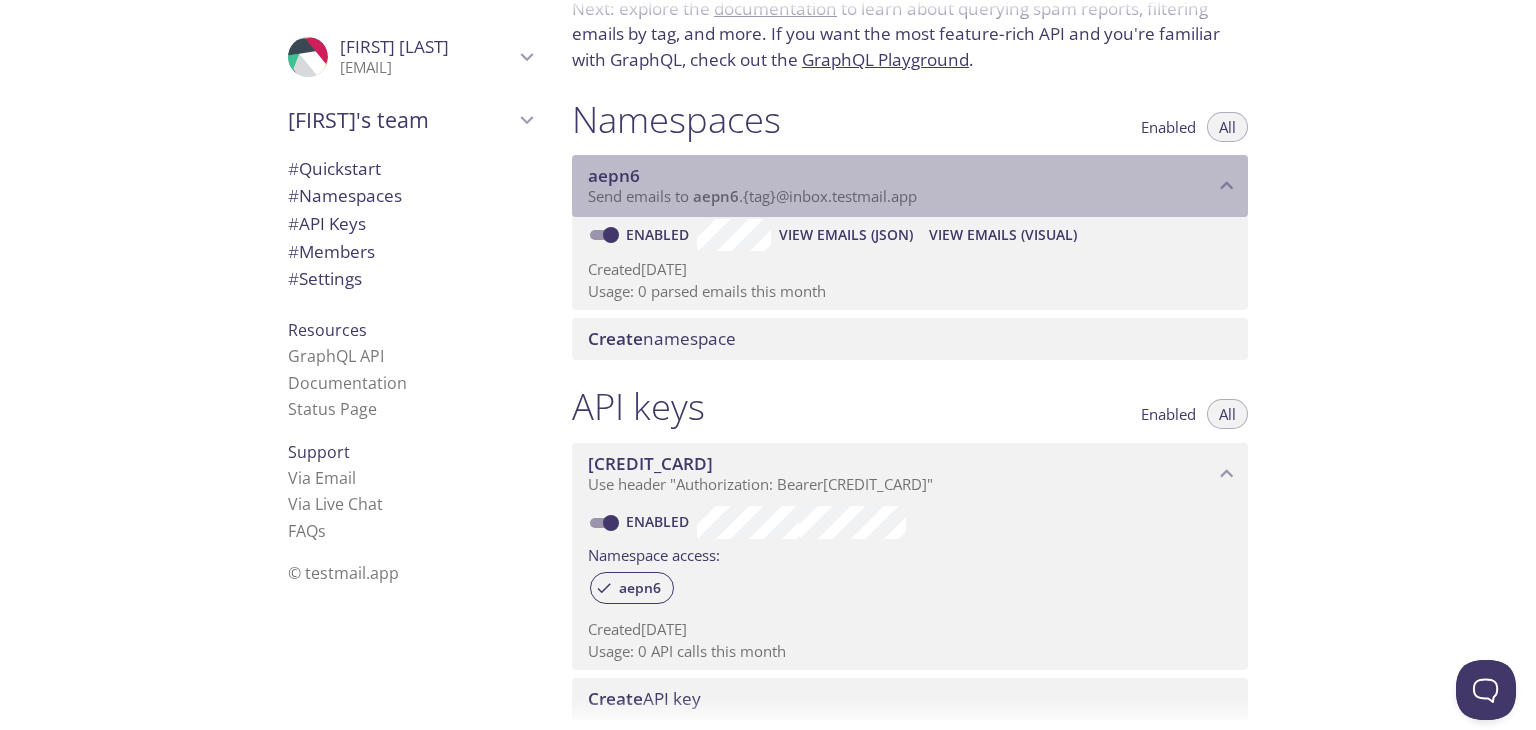 click on "aepn6 Send emails to   aepn6 . {tag} @example.com" at bounding box center (910, 186) 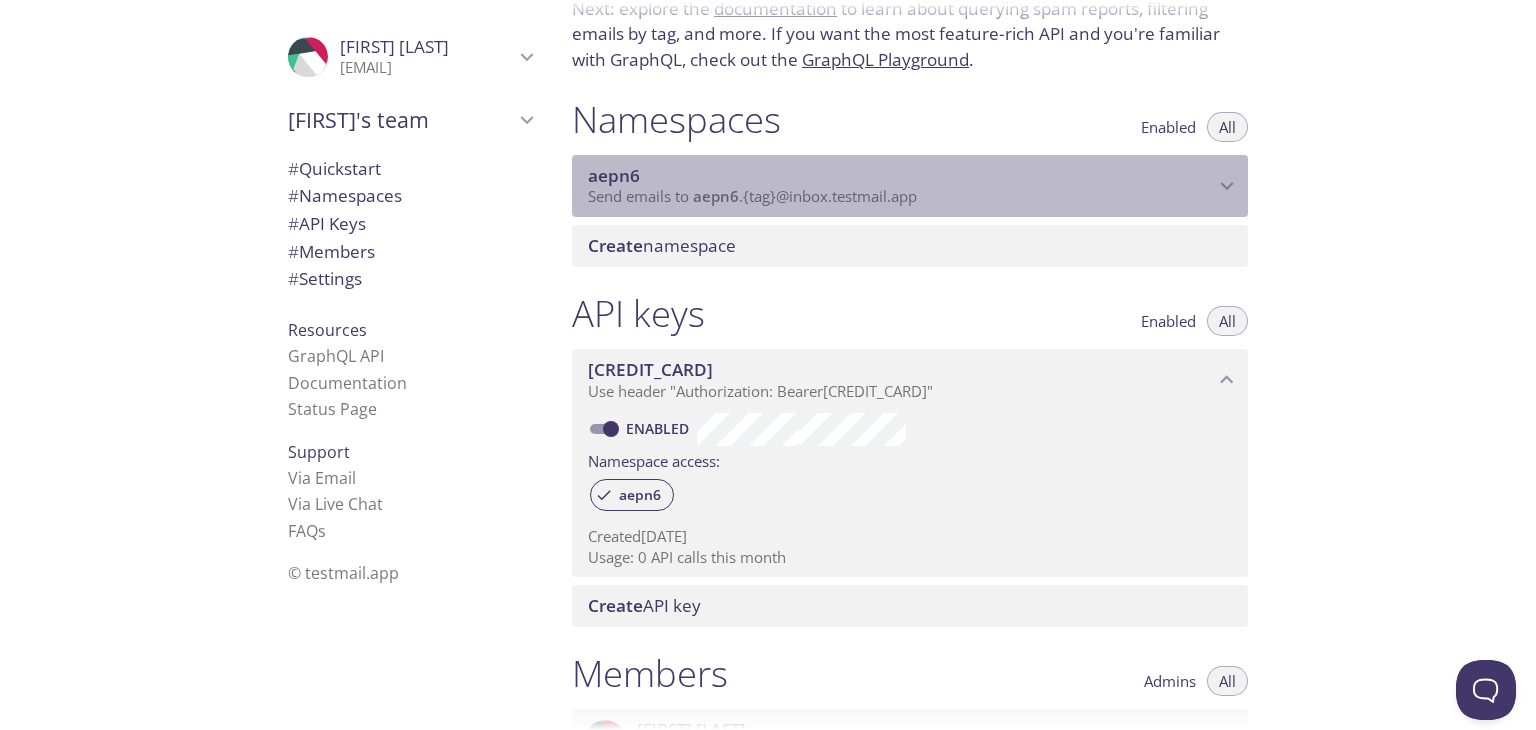 click on "aepn6 Send emails to   aepn6 . {tag} @example.com" at bounding box center [910, 186] 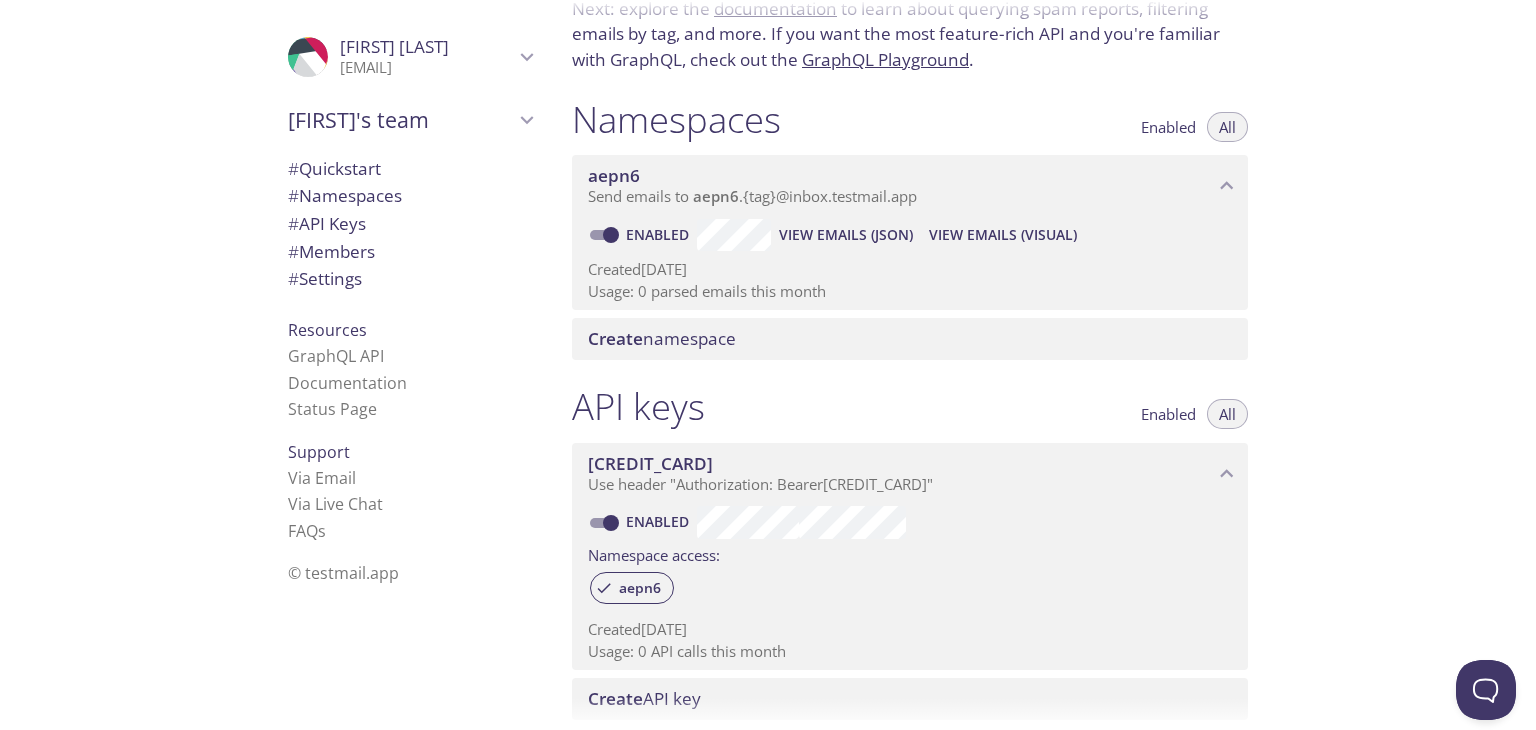 click on "Created  [DATE]" at bounding box center (910, 269) 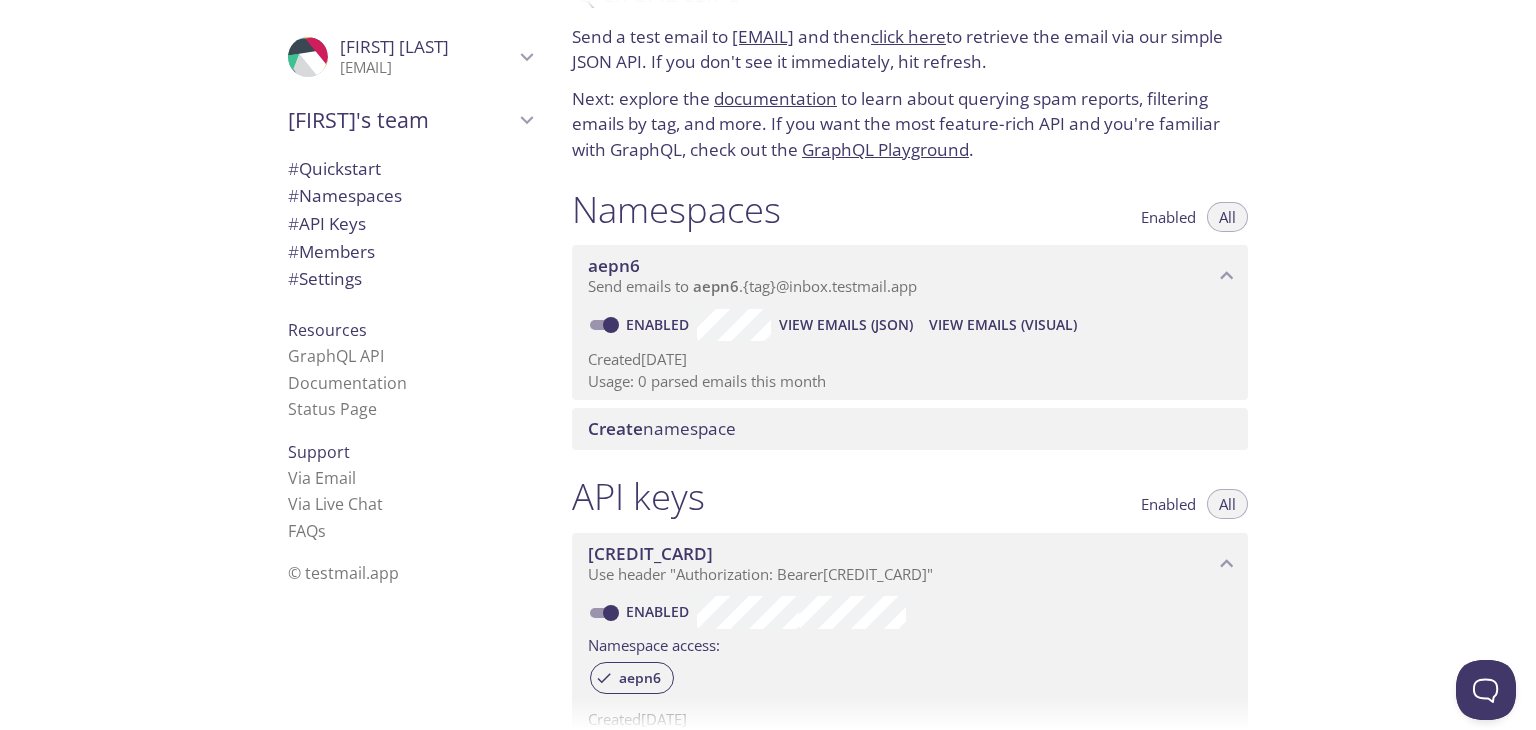 scroll, scrollTop: 0, scrollLeft: 0, axis: both 